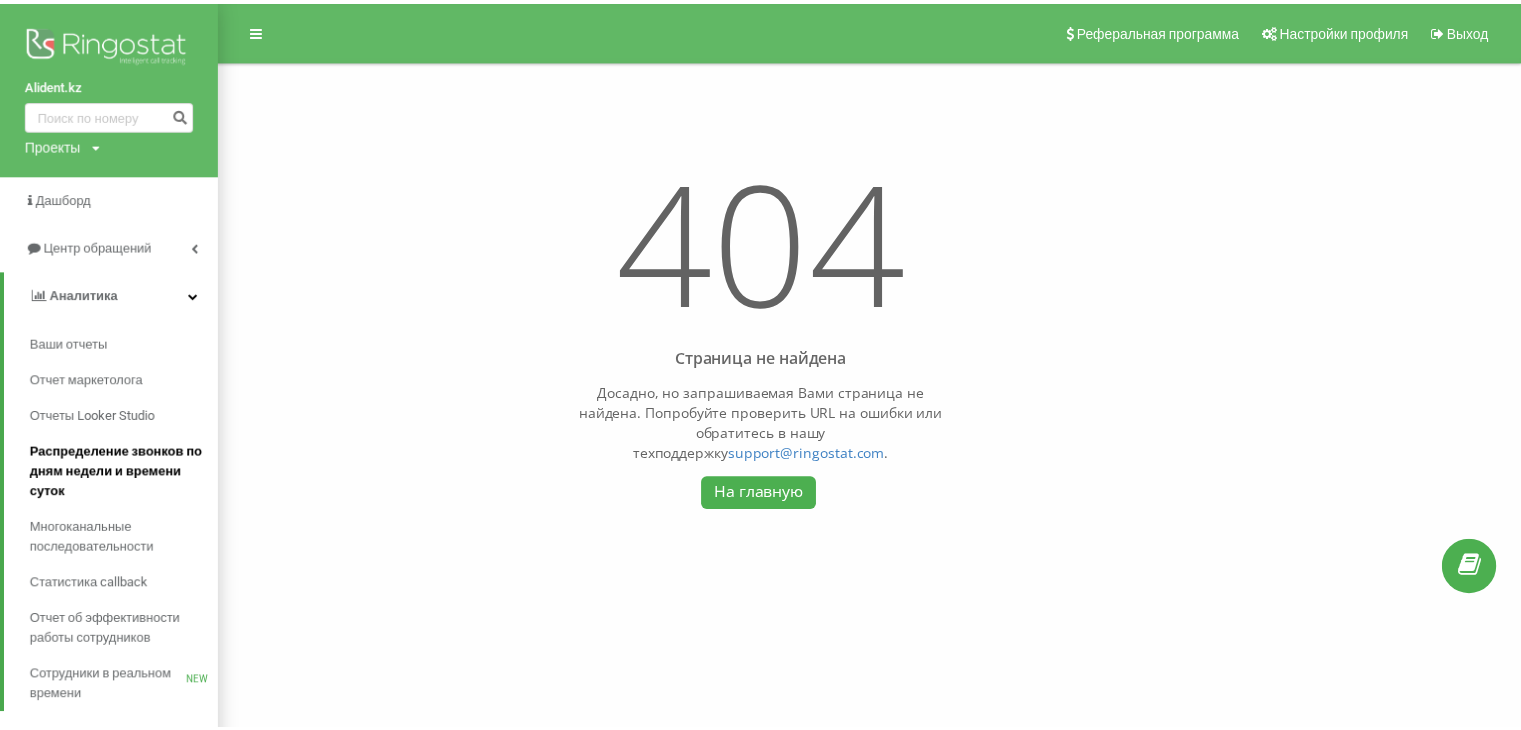 scroll, scrollTop: 0, scrollLeft: 0, axis: both 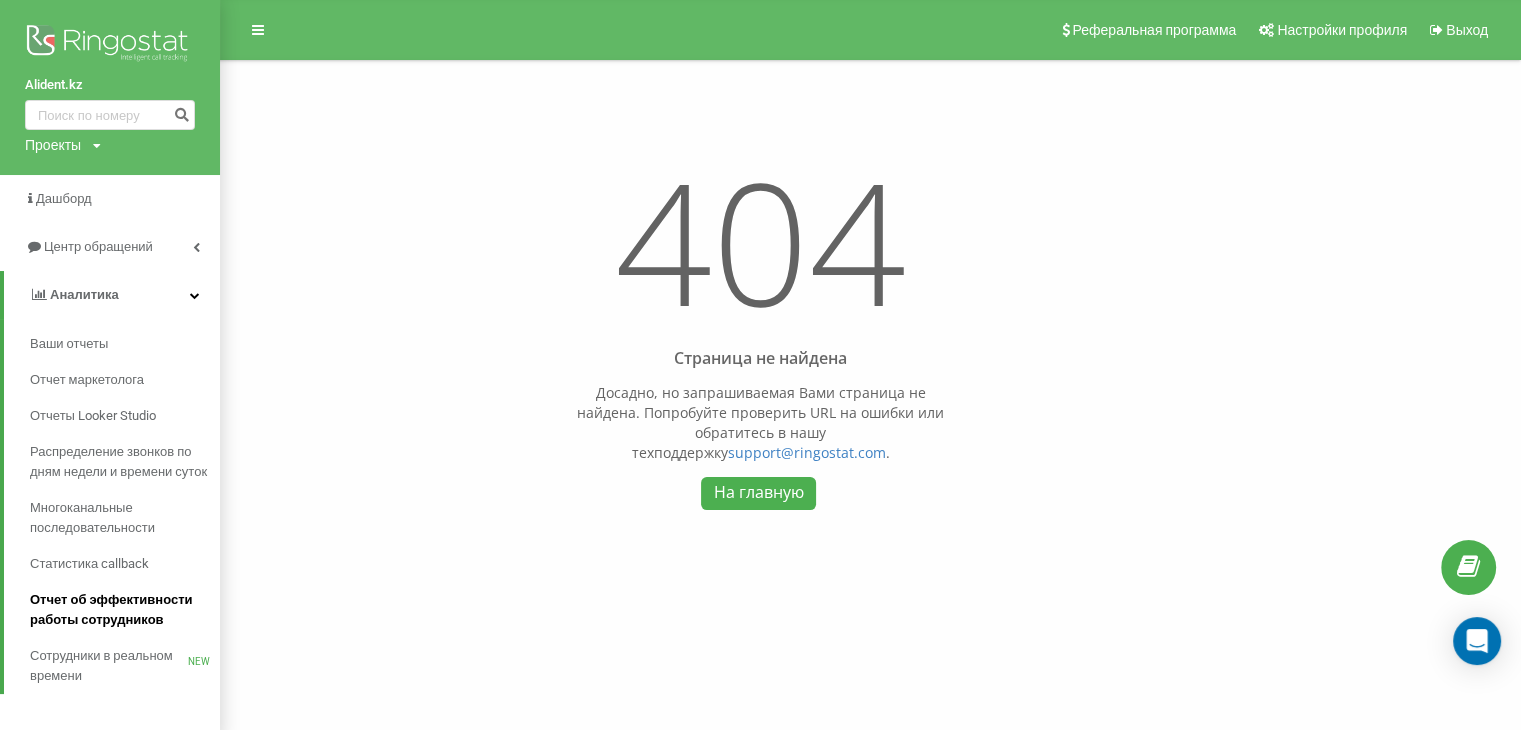 click on "Отчет об эффективности работы сотрудников" at bounding box center [125, 610] 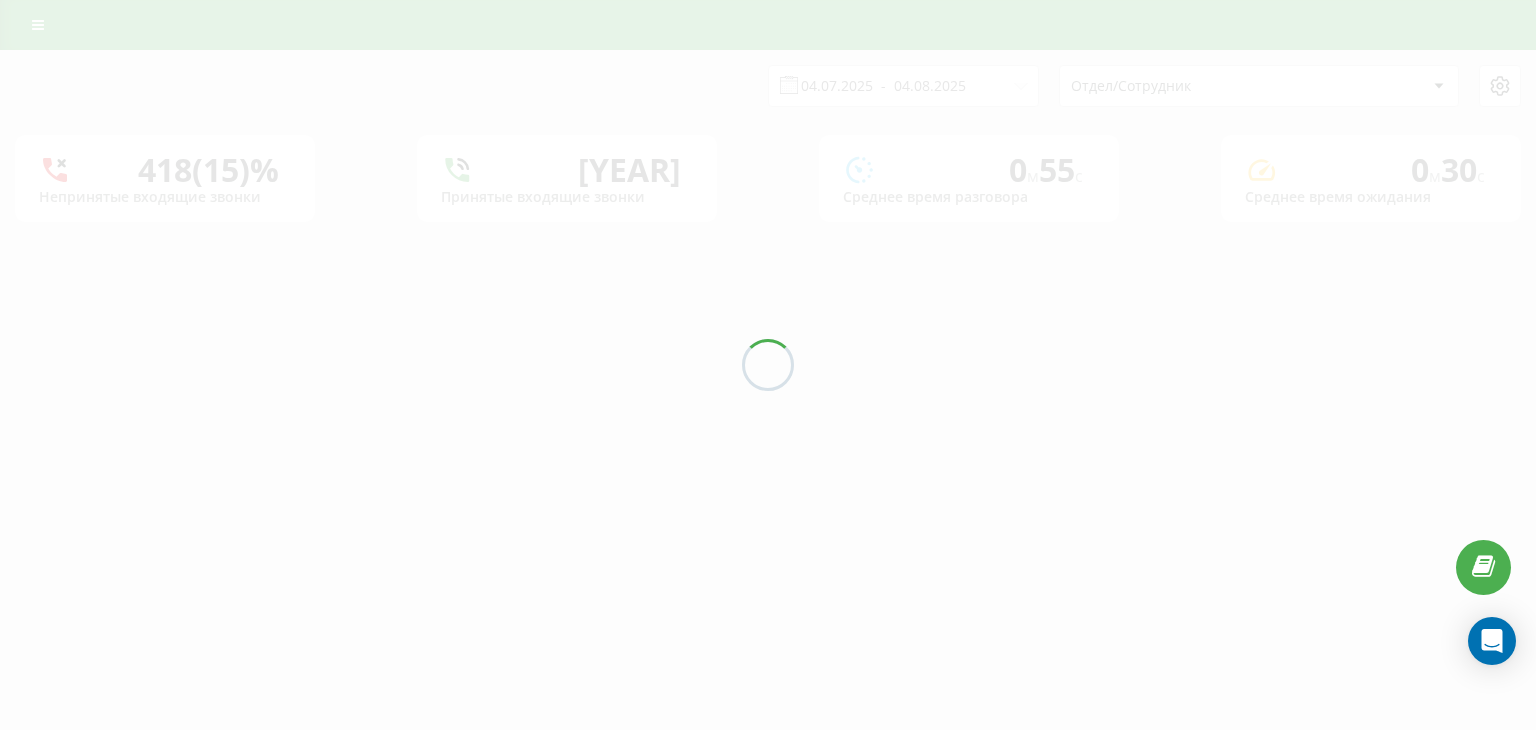 scroll, scrollTop: 0, scrollLeft: 0, axis: both 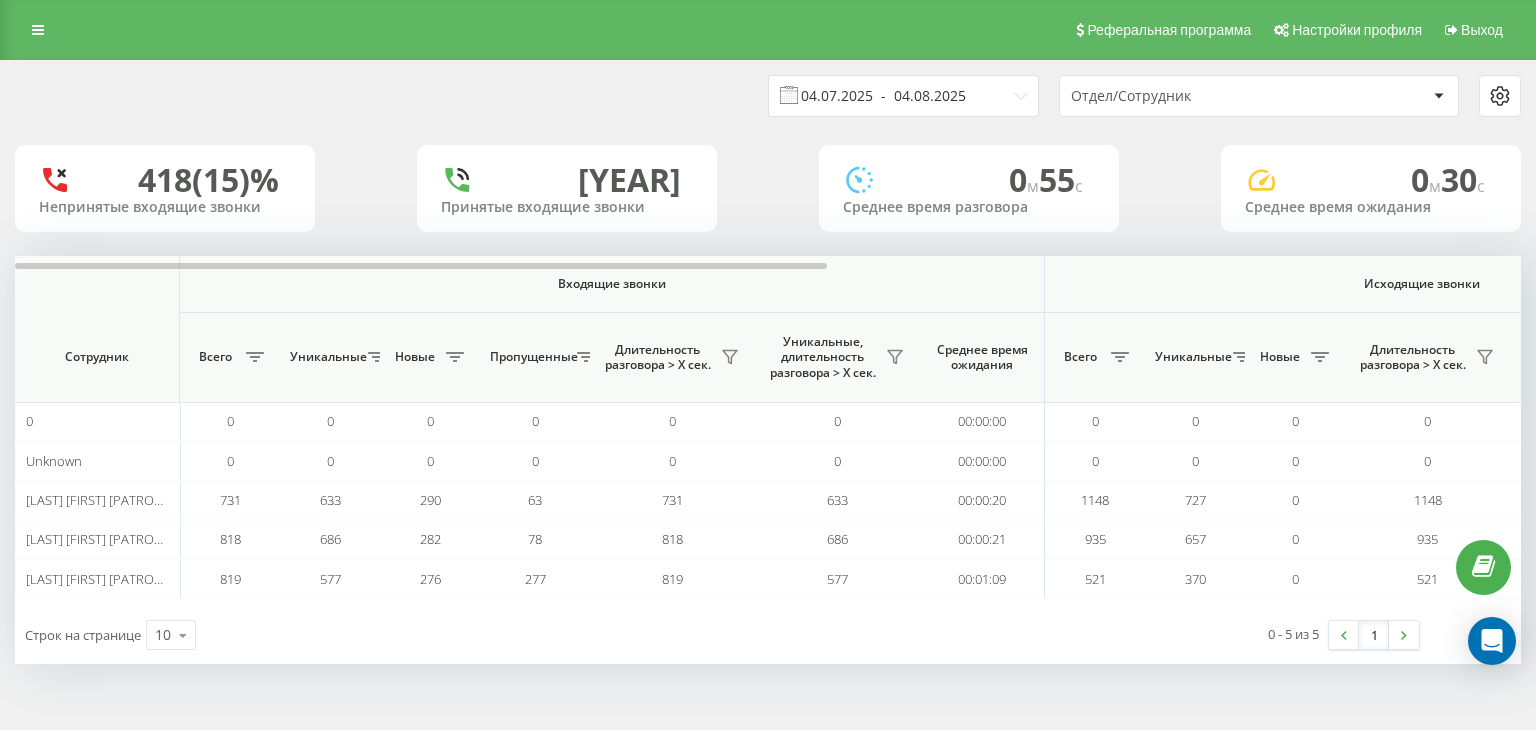 click on "04.07.2025  -  04.08.2025" at bounding box center (903, 96) 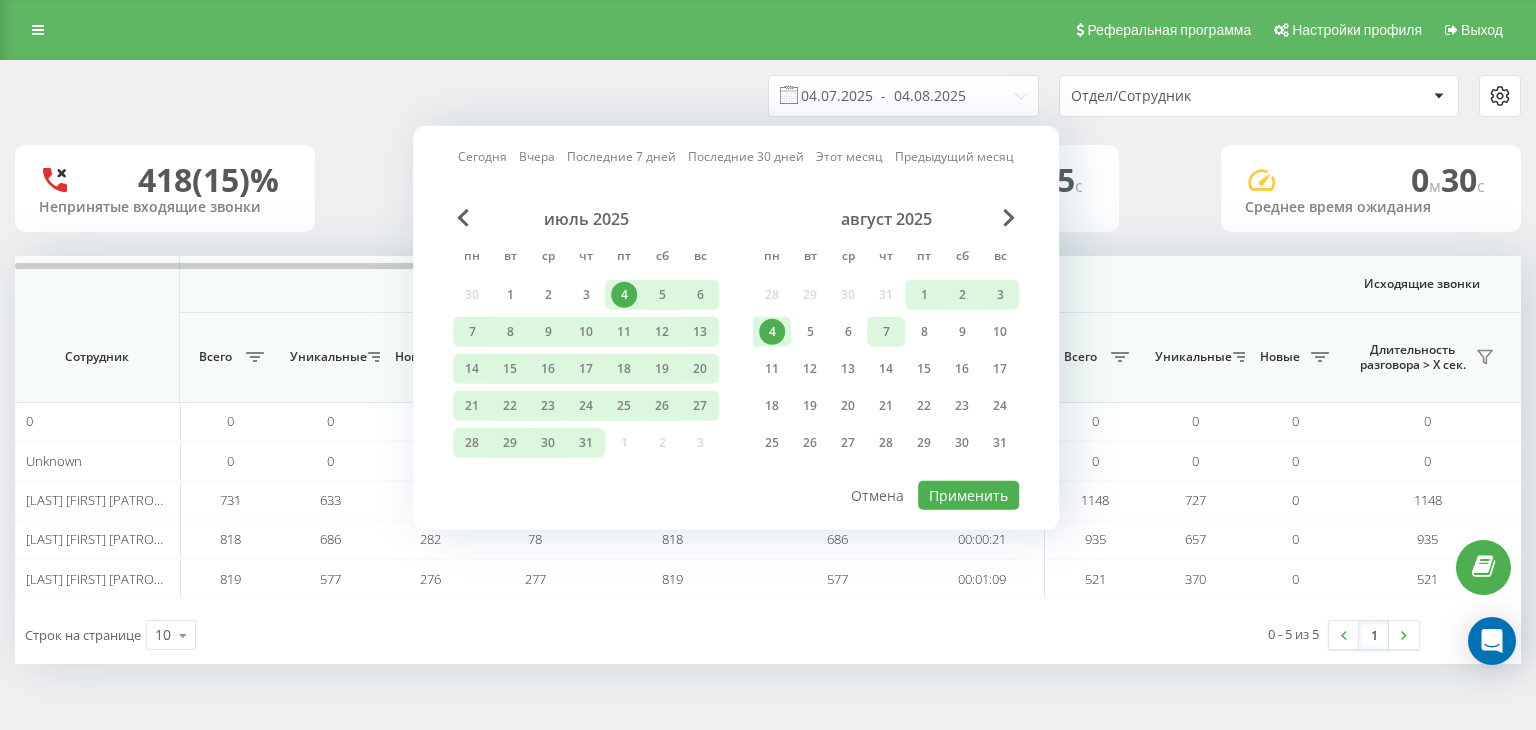 drag, startPoint x: 923, startPoint y: 290, endPoint x: 884, endPoint y: 327, distance: 53.75872 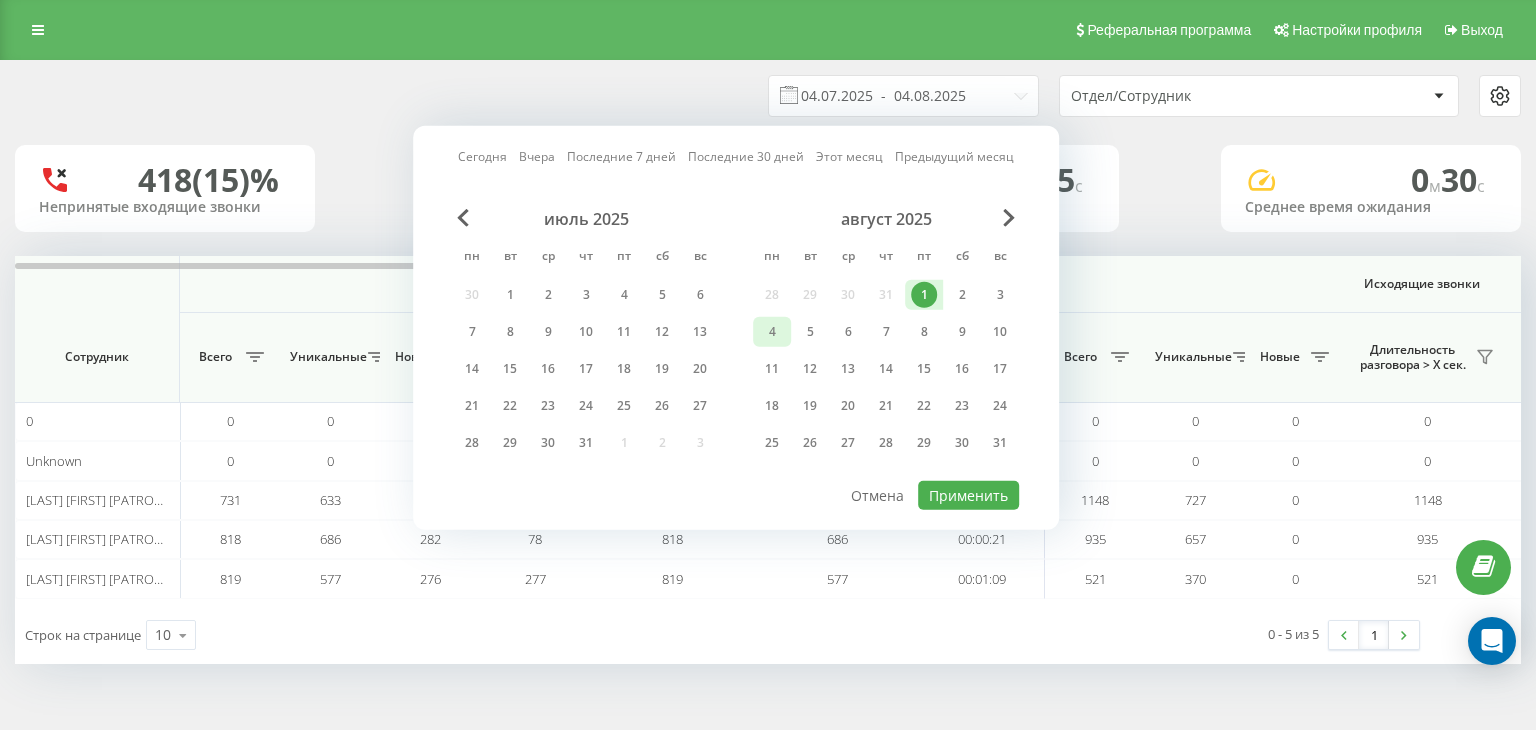 click on "4" at bounding box center [772, 332] 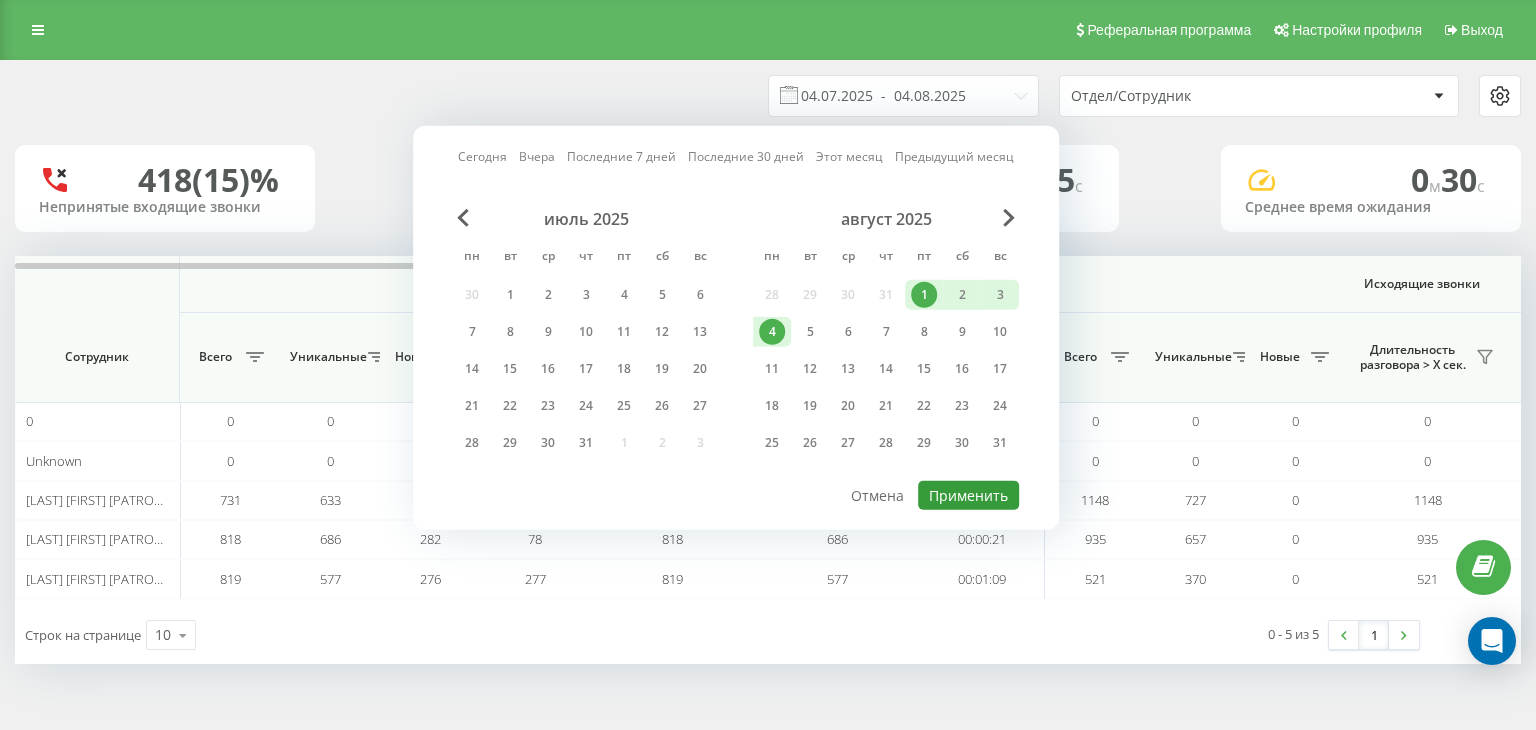 click on "Применить" at bounding box center (968, 495) 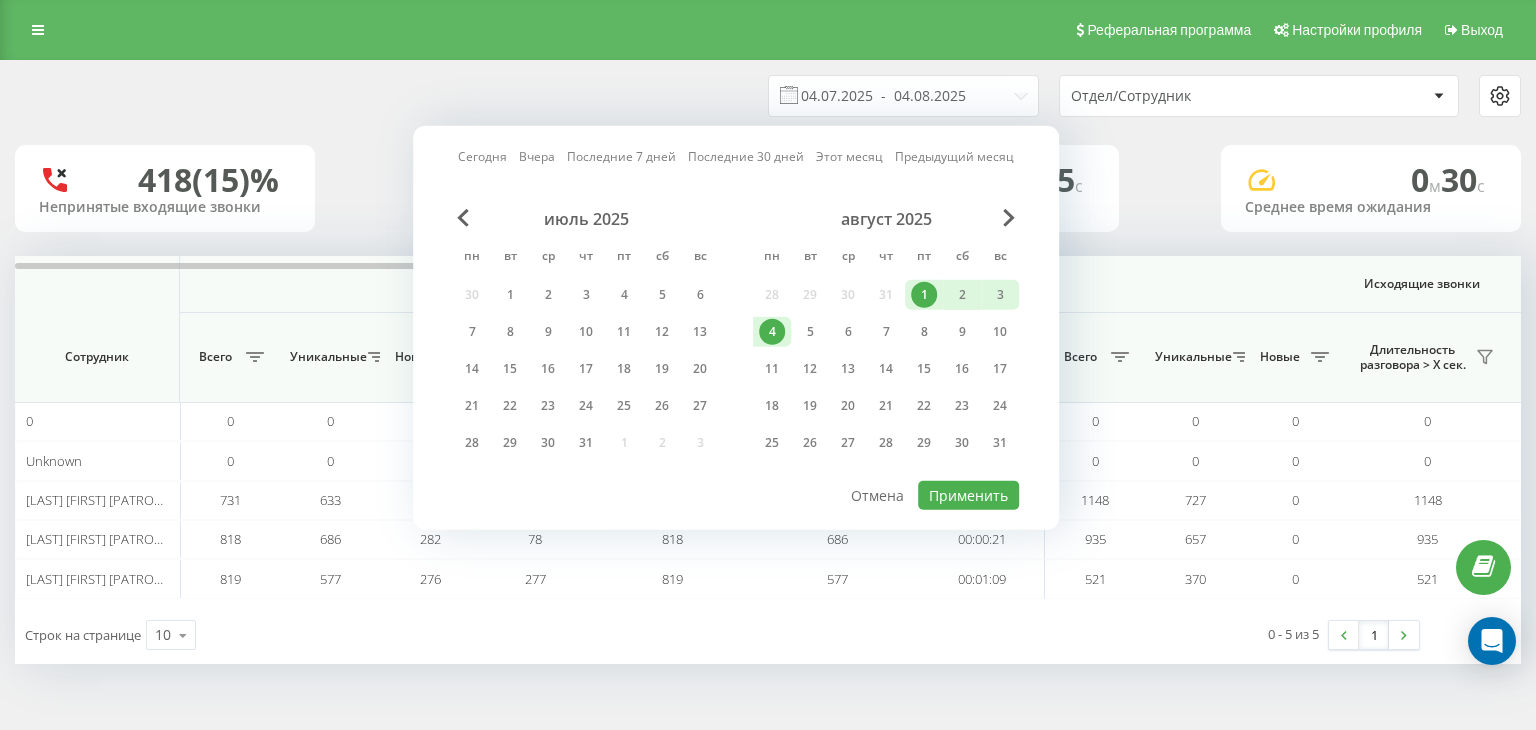 type on "01.08.2025  -  04.08.2025" 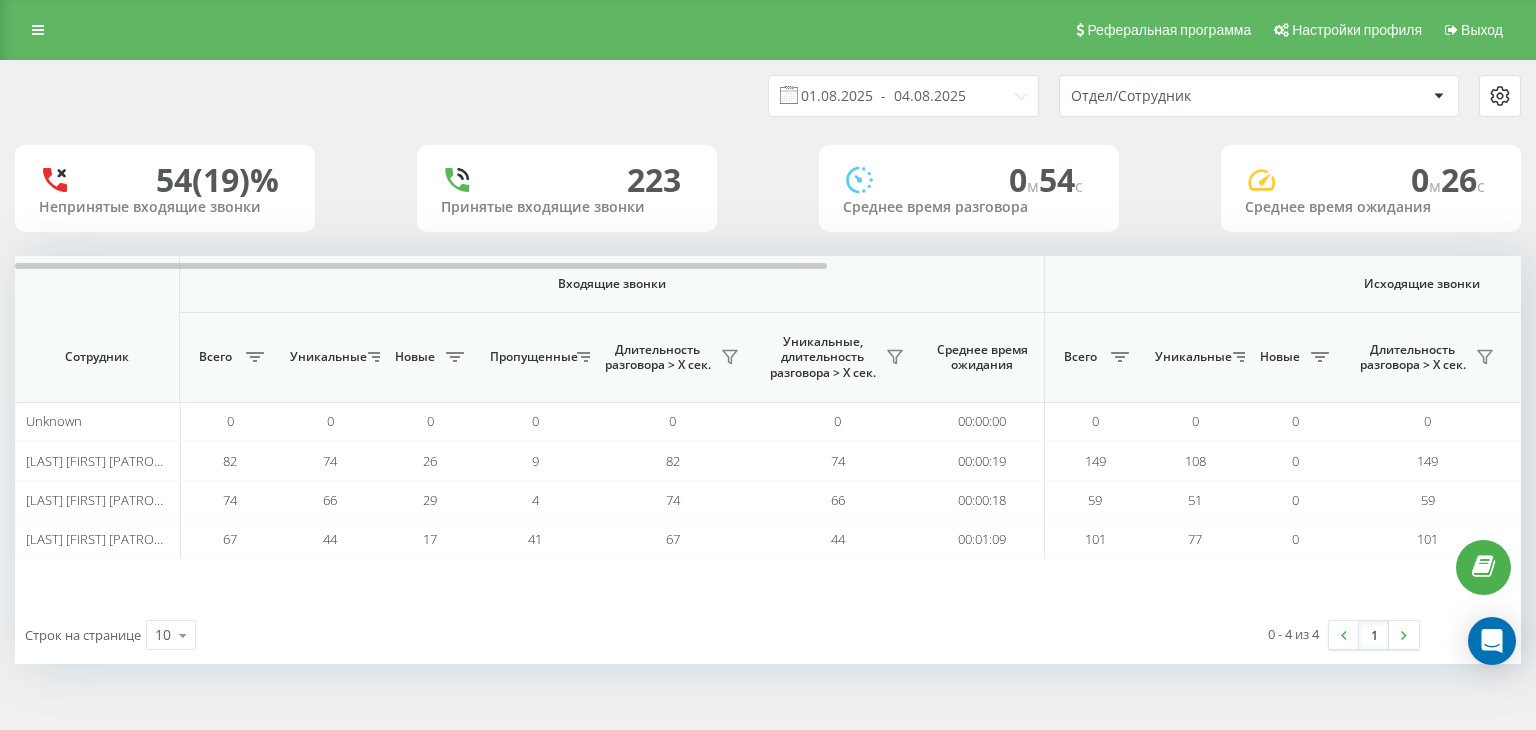 click on "Отдел/Сотрудник" at bounding box center (1190, 96) 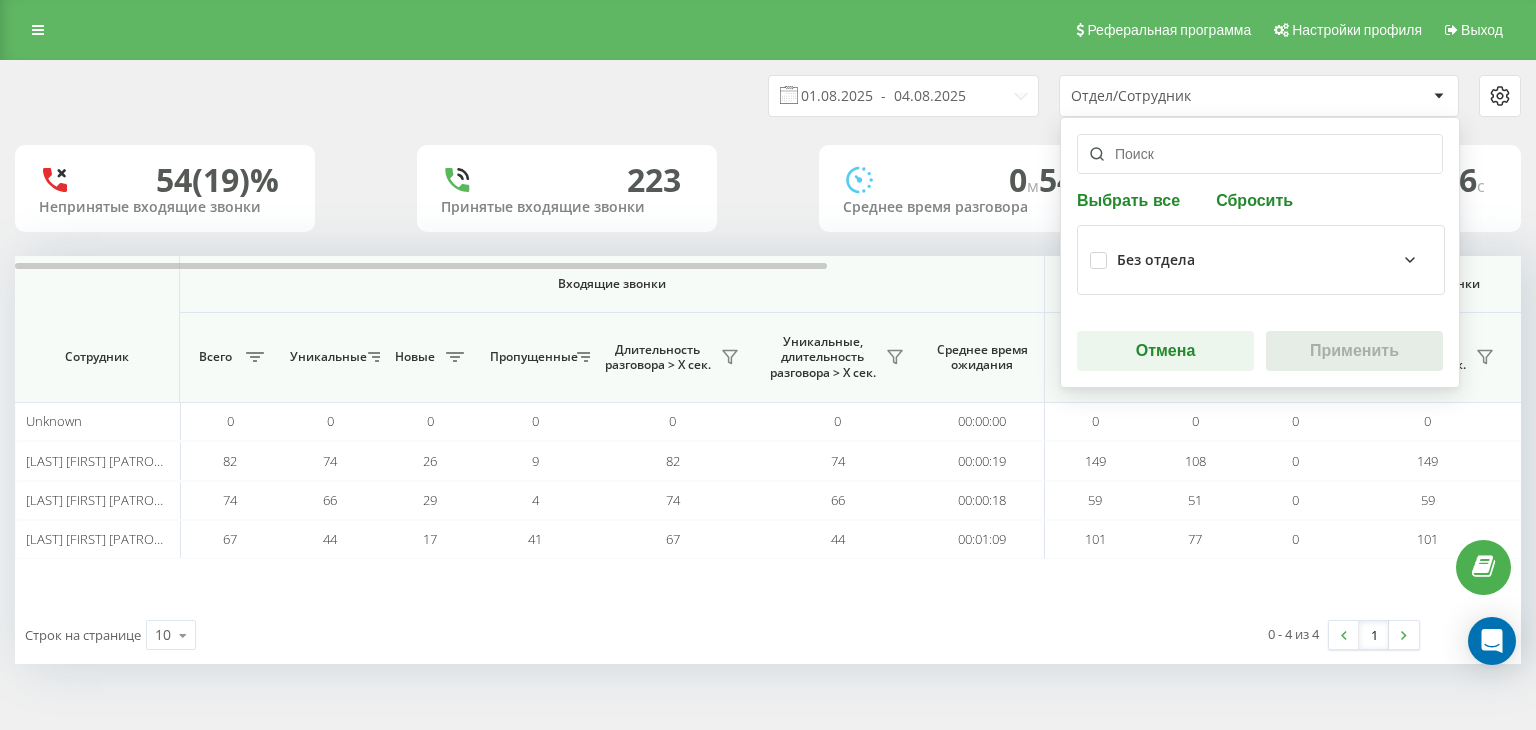 click on "Без отдела" at bounding box center (1274, 260) 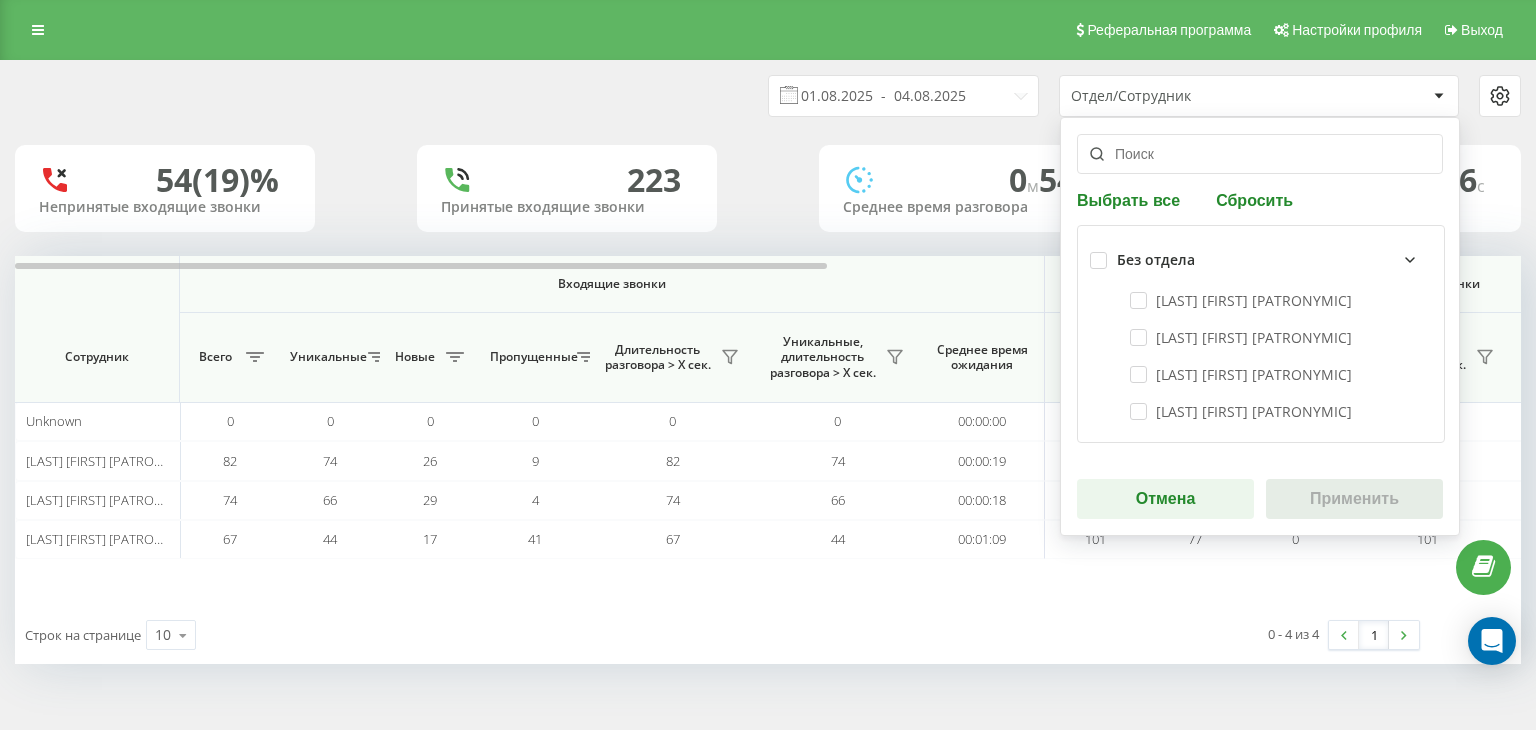 click on "[LAST] [FIRST] [PATRONYMIC]" at bounding box center [1261, 411] 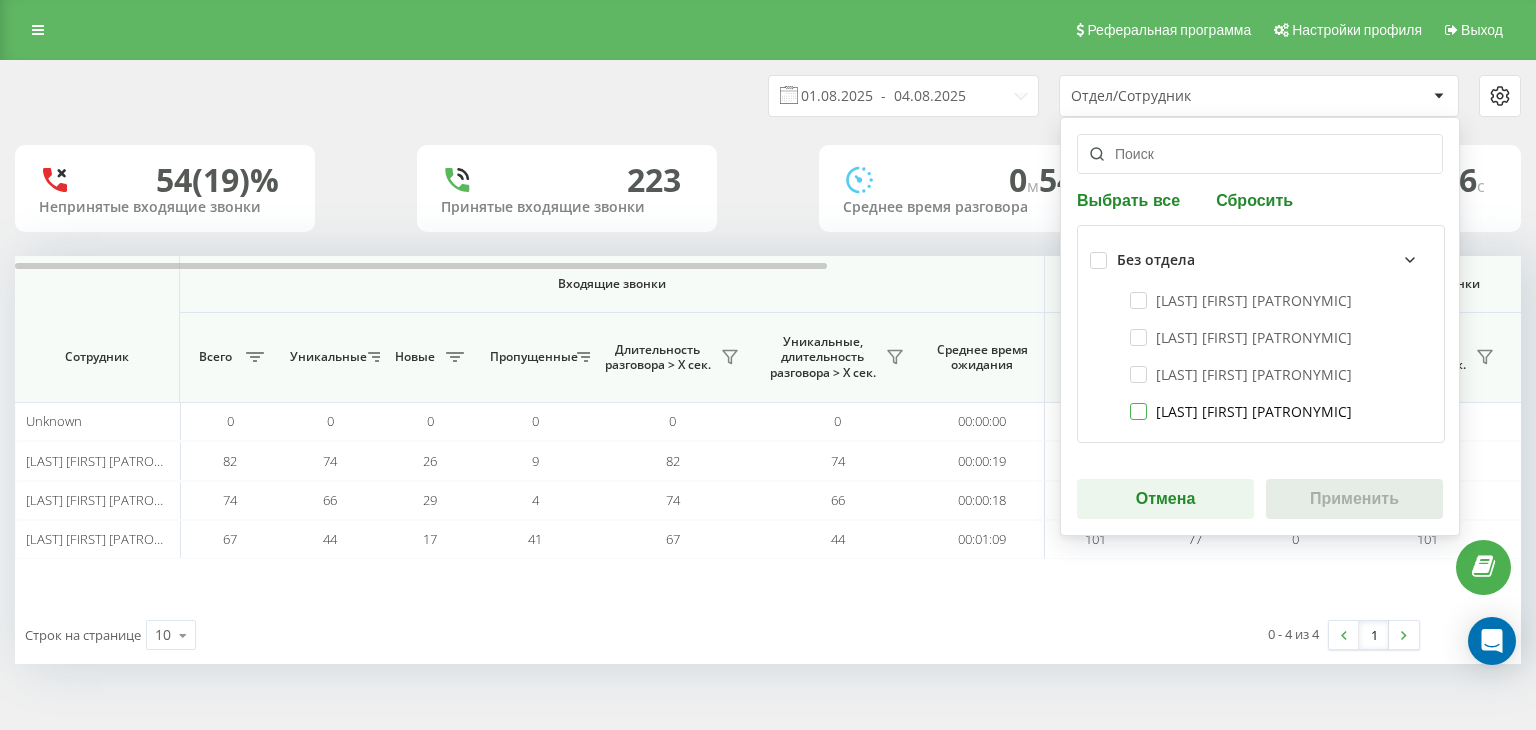 click on "[LAST] [FIRST] [PATRONYMIC]" at bounding box center [1241, 411] 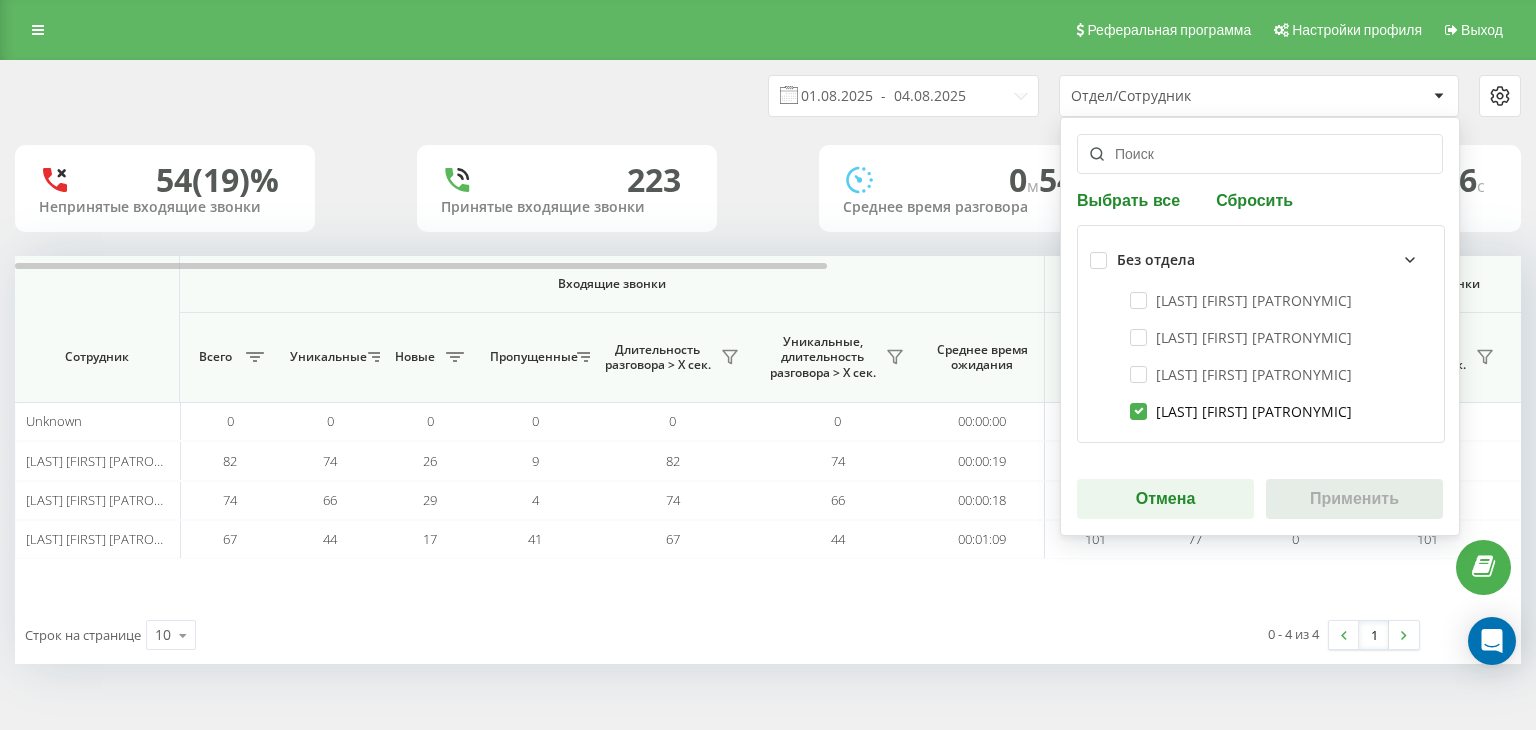 checkbox on "true" 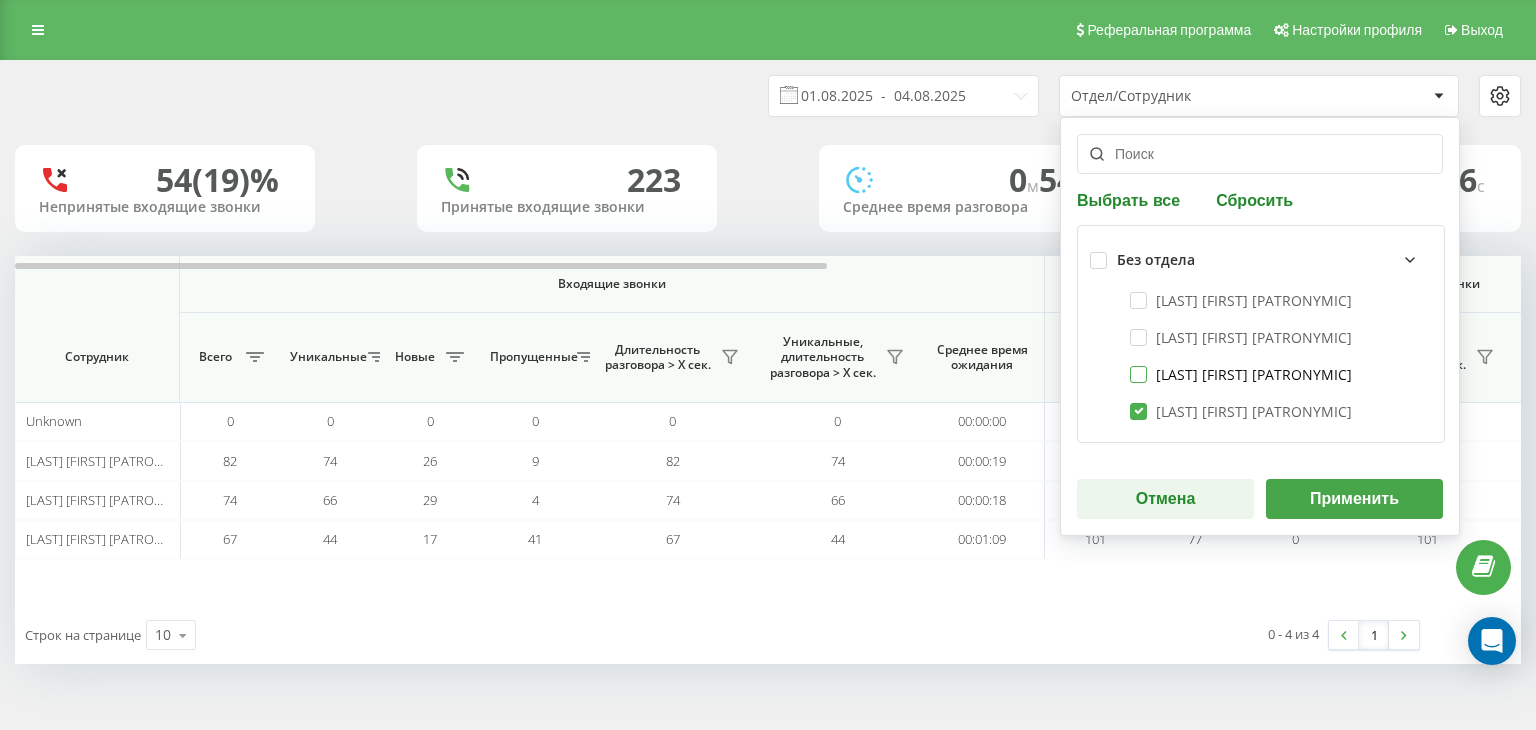 drag, startPoint x: 1240, startPoint y: 370, endPoint x: 1286, endPoint y: 461, distance: 101.96568 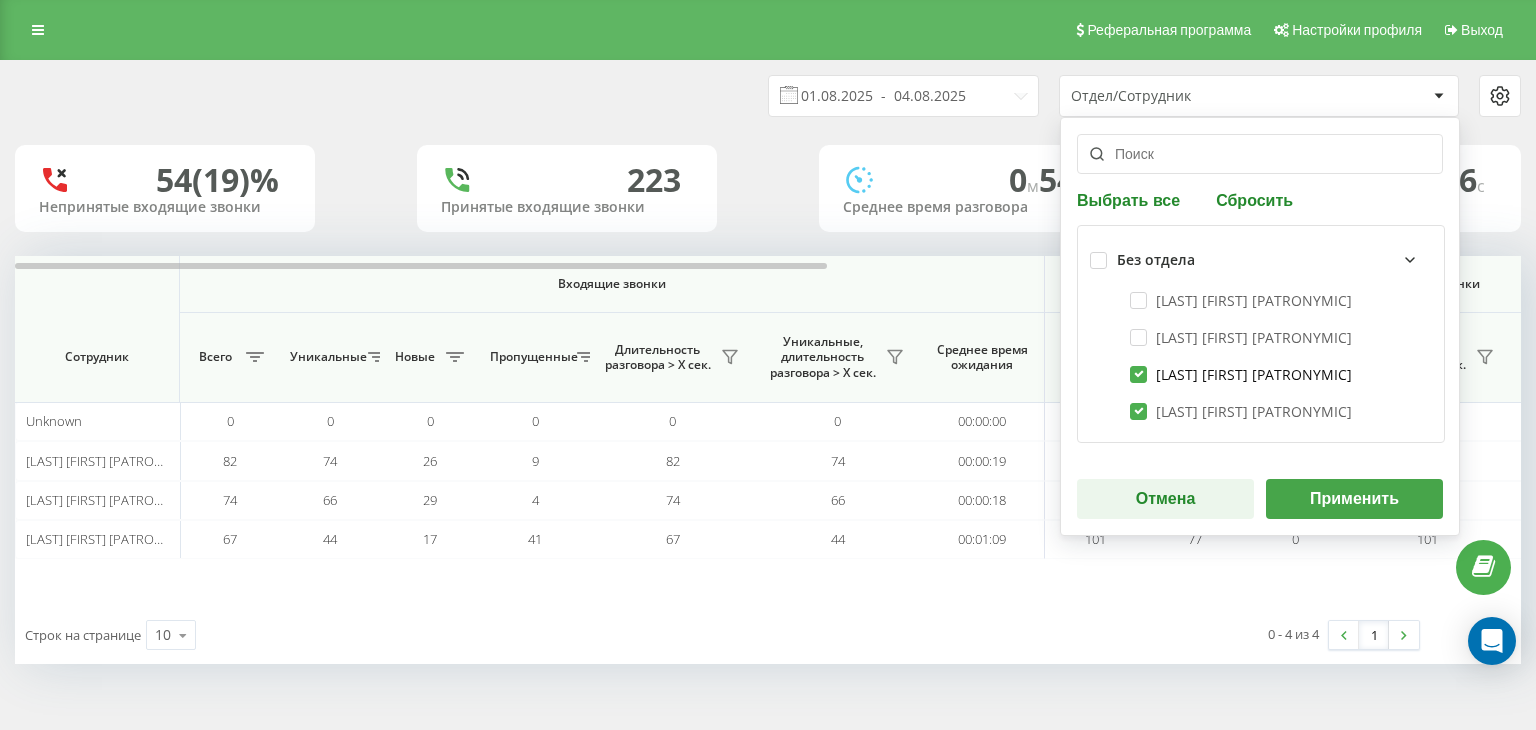checkbox on "true" 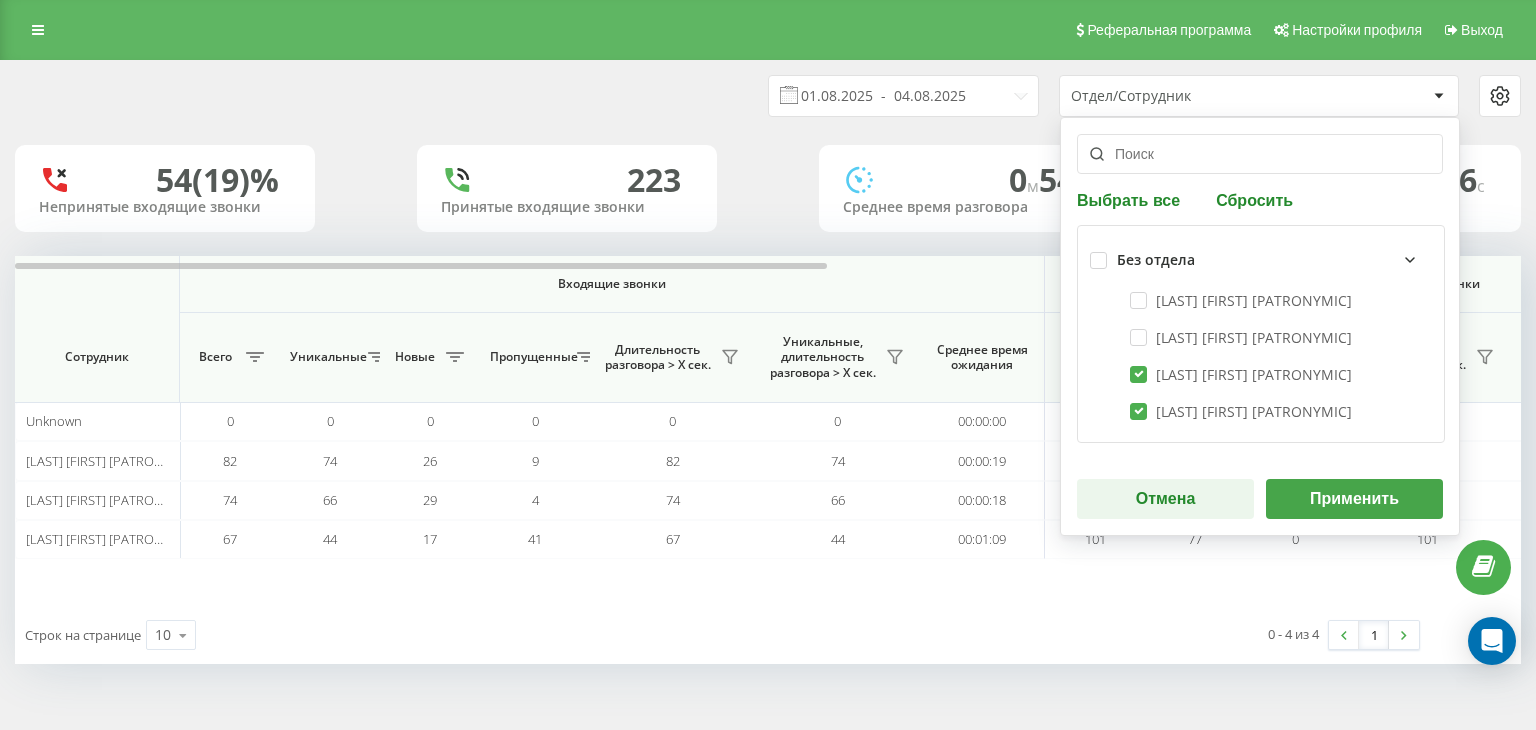 click on "Применить" at bounding box center [1354, 499] 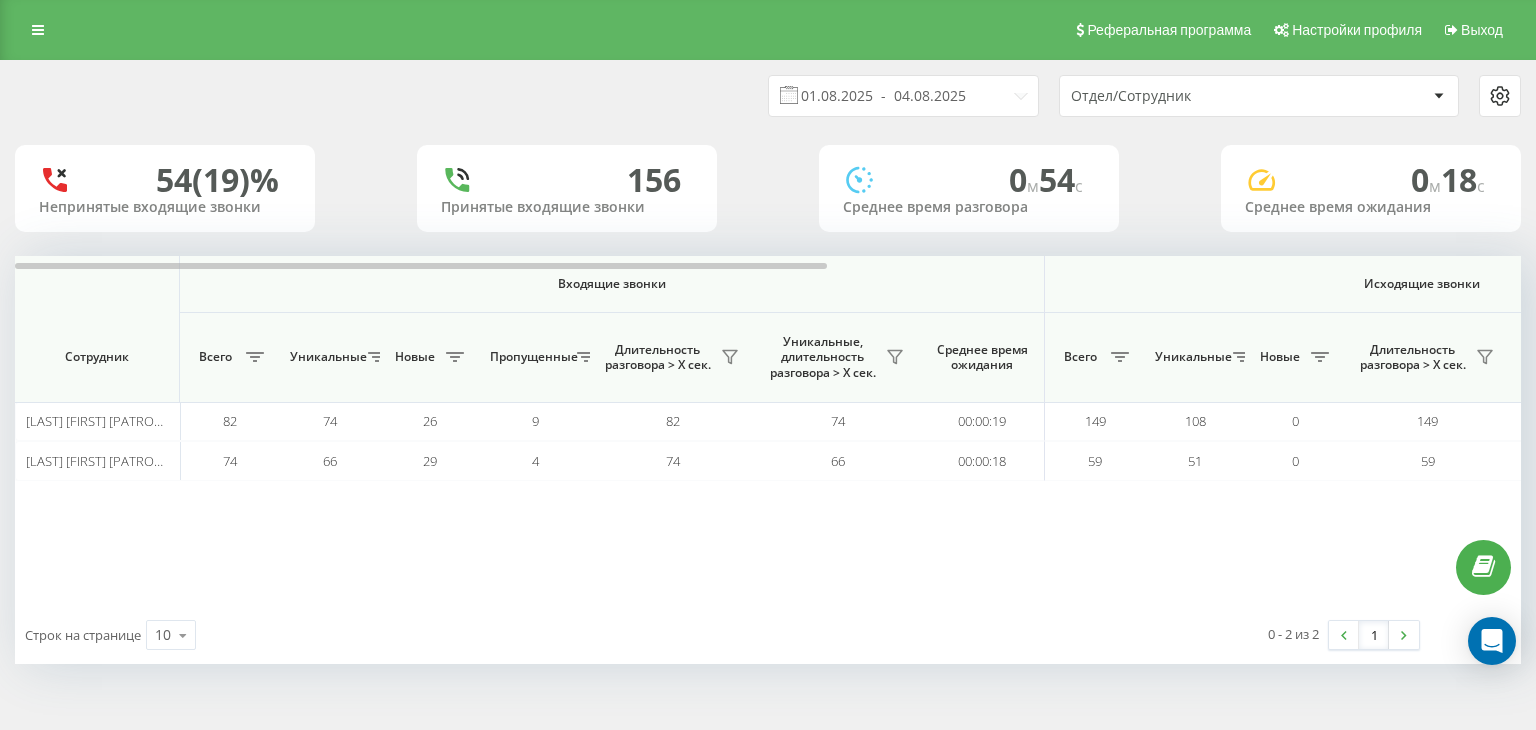 click on "Отдел/Сотрудник" at bounding box center [1190, 96] 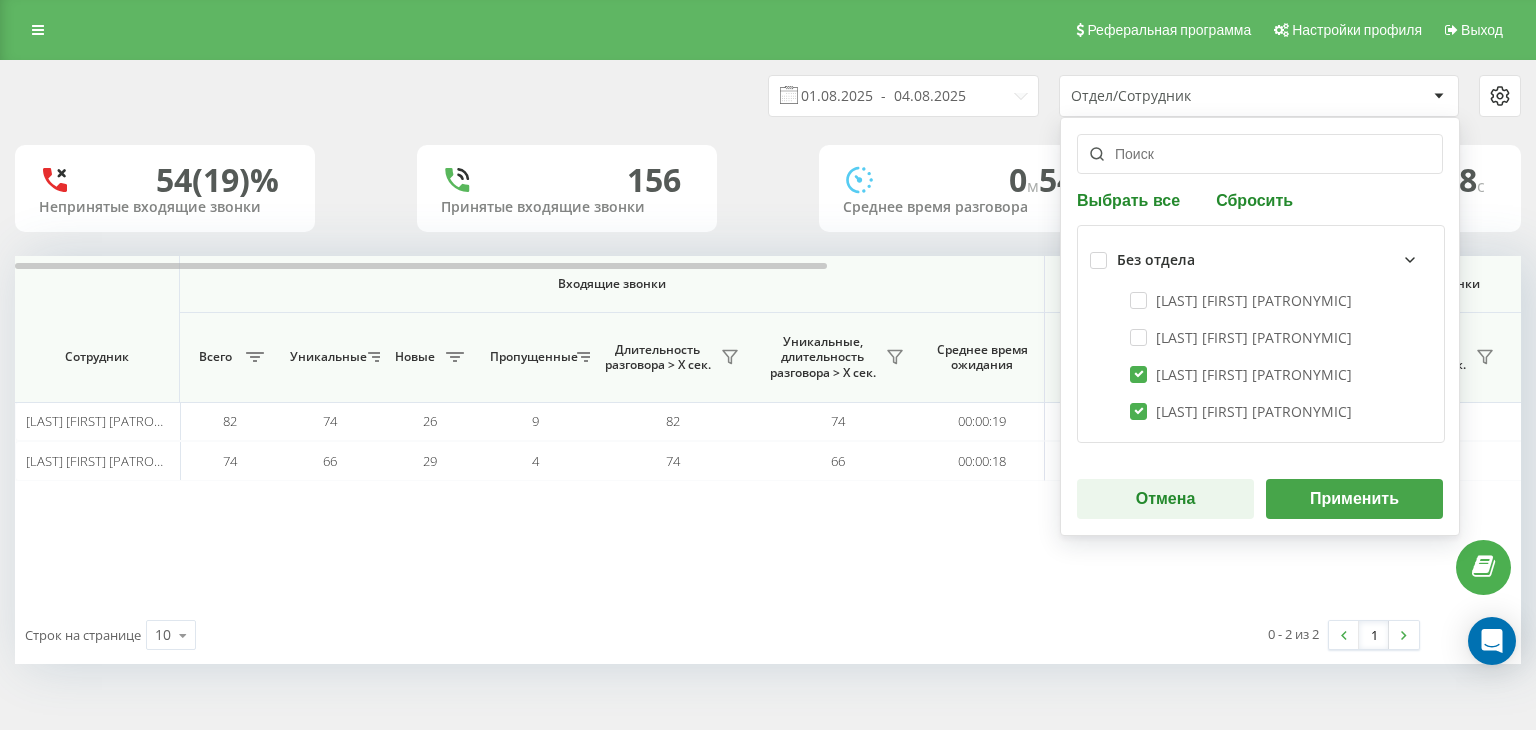 click on "[LAST] [FIRST] [PATRONYMIC]" at bounding box center [1261, 374] 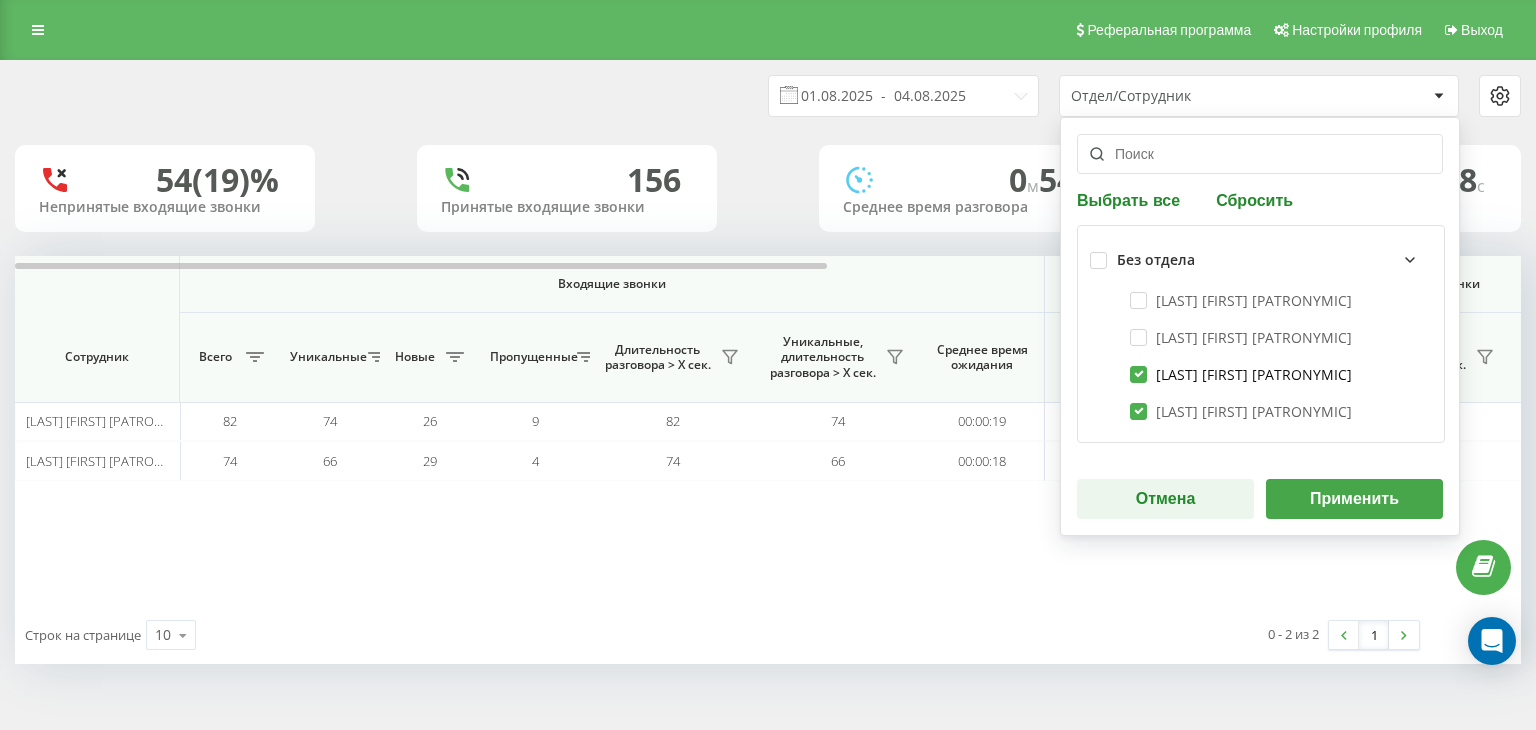 drag, startPoint x: 1244, startPoint y: 374, endPoint x: 1268, endPoint y: 421, distance: 52.773098 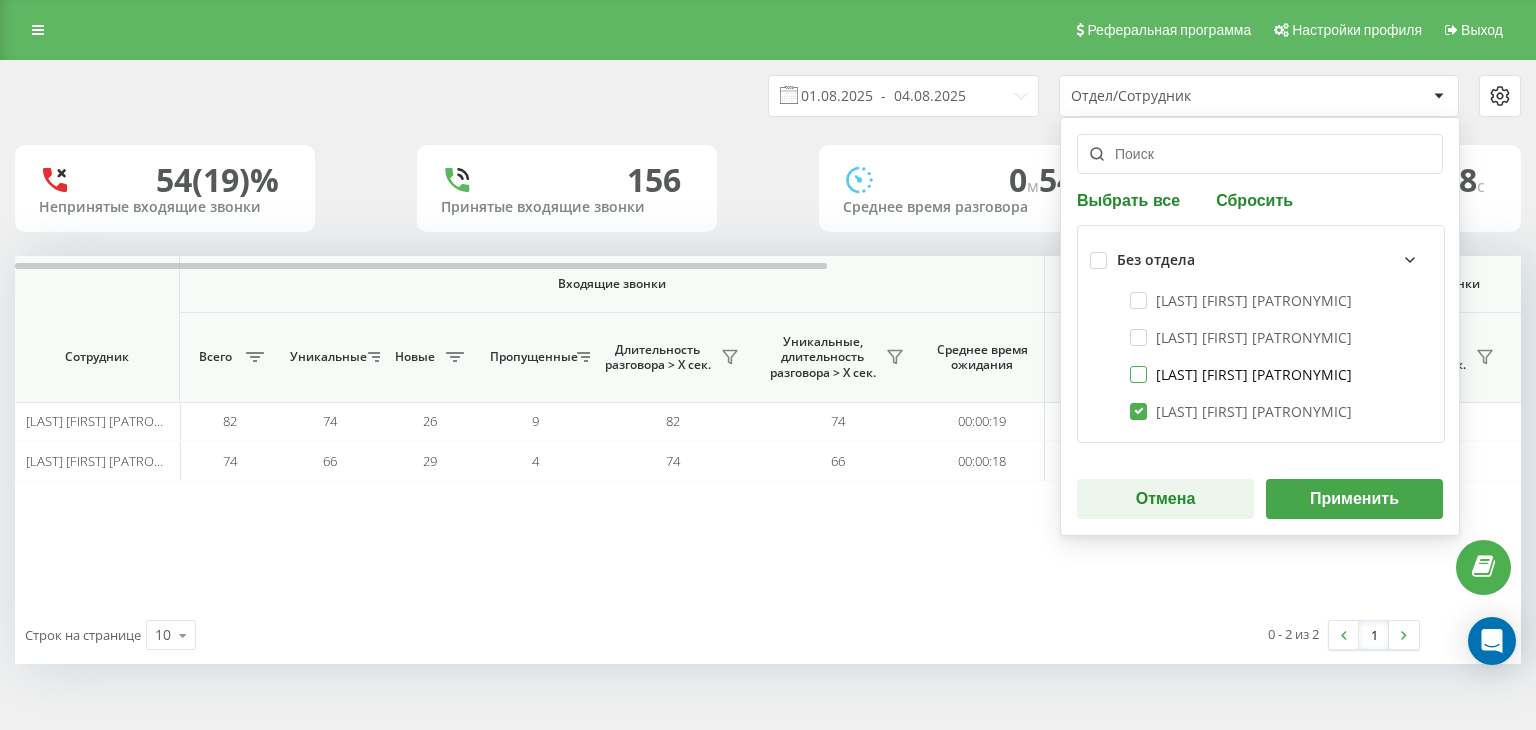 checkbox on "false" 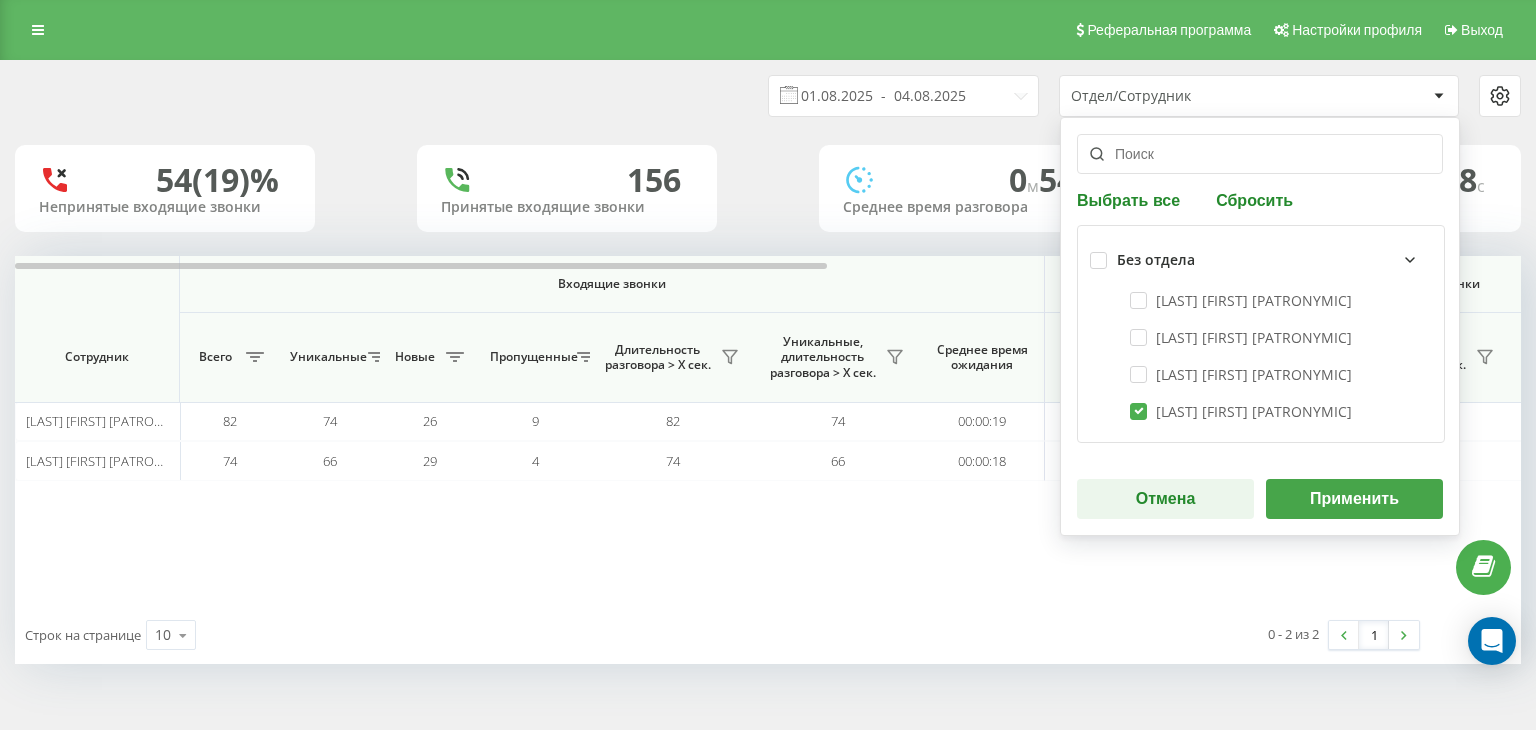 click on "Применить" at bounding box center [1354, 499] 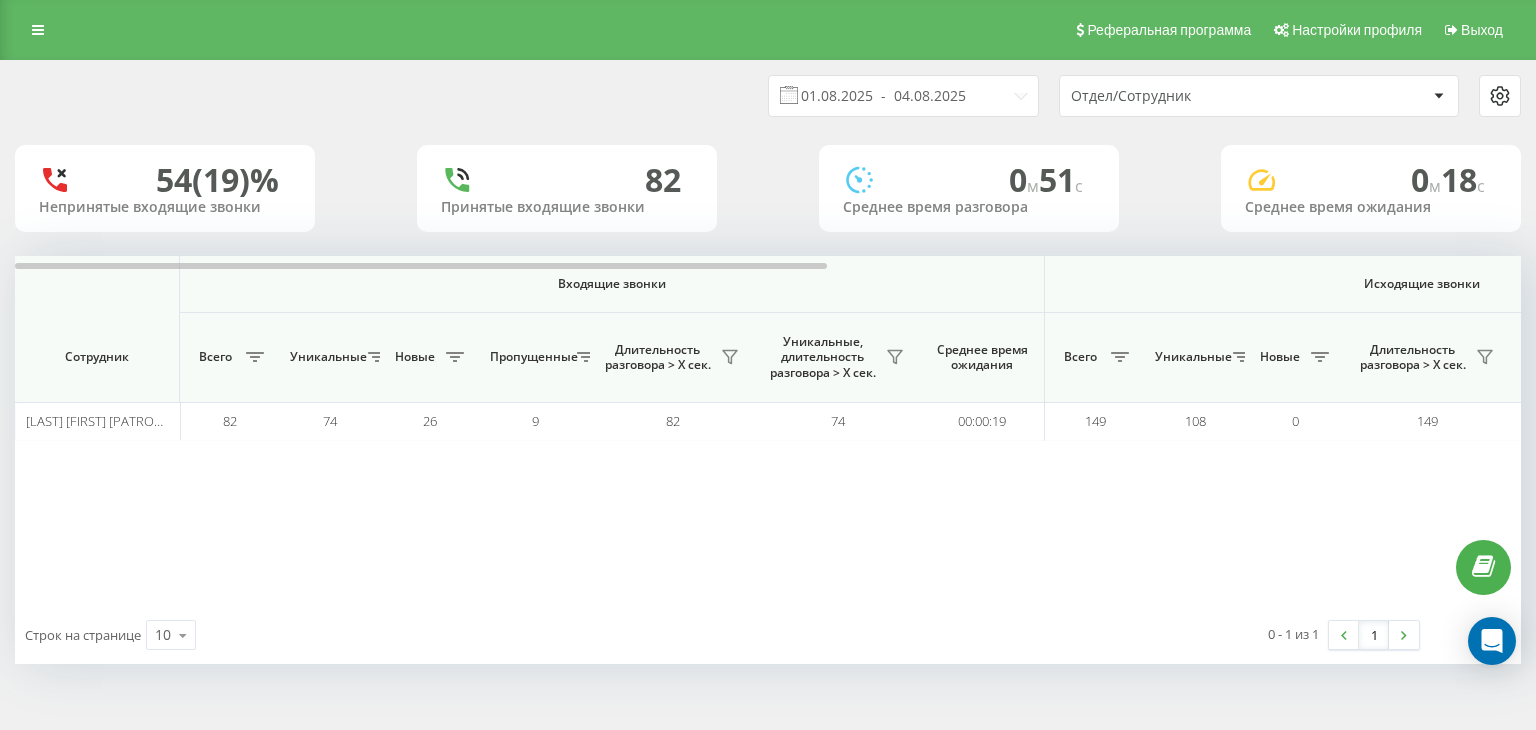 click on "Отдел/Сотрудник" at bounding box center [1259, 96] 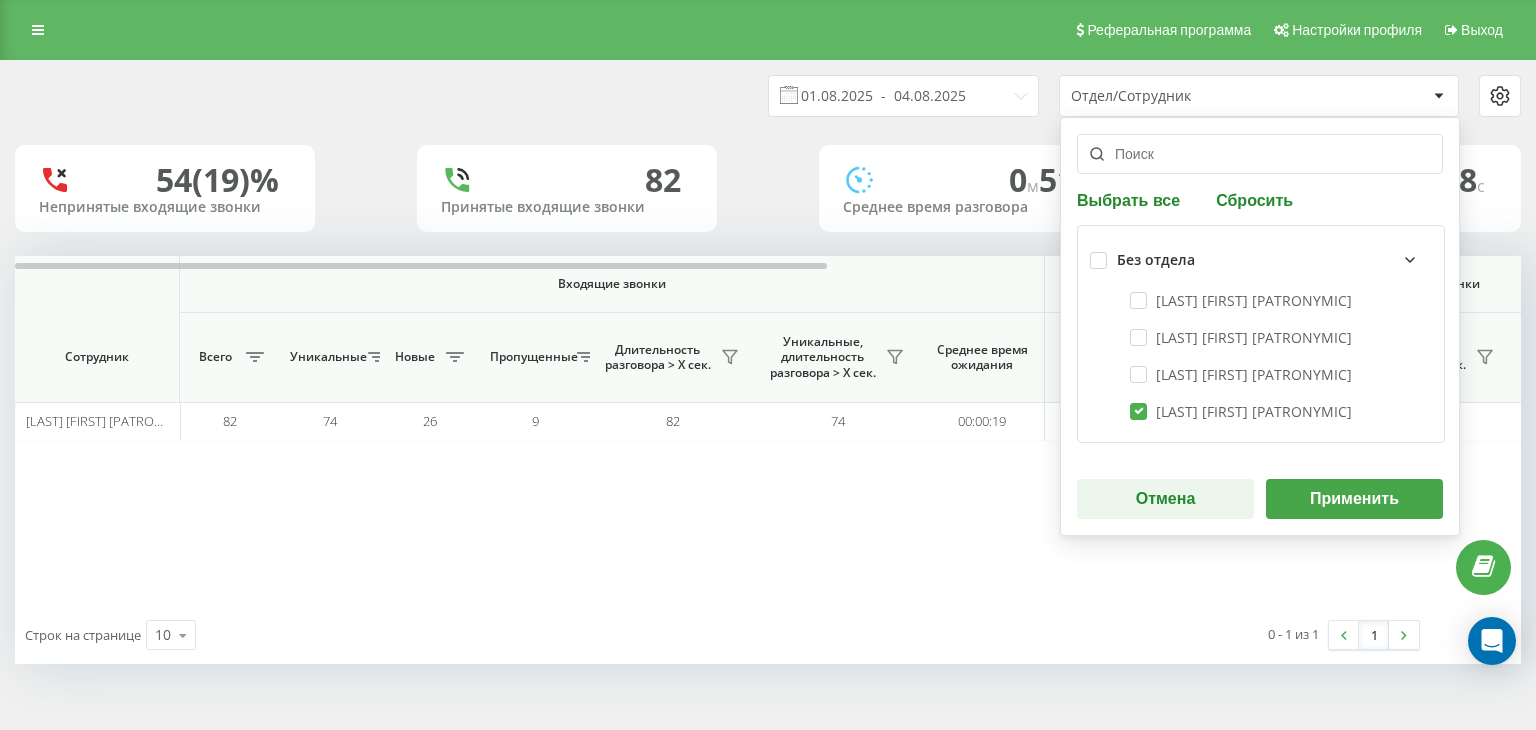 click on "Входящие звонки Исходящие звонки Все звонки Сотрудник Всего Уникальные Новые Пропущенные Длительность разговора > Х сек. Уникальные, длительность разговора > Х сек. Среднее время ожидания Всего Уникальные Новые Длительность разговора > Х сек. Уникальные, длительность разговора > Х сек. Среднее время ожидания Всего Уникальные Новые Общая длительность разговора Средняя длительность разговора Среднедневная длительность разговора Длительность разговора > Х сек. Уникальные, длительность разговора > Х сек. [LAST] [FIRST] [PATRONYMIC] 82 74 26 9 82 74 00:00:19 149 108 0" at bounding box center [768, 431] 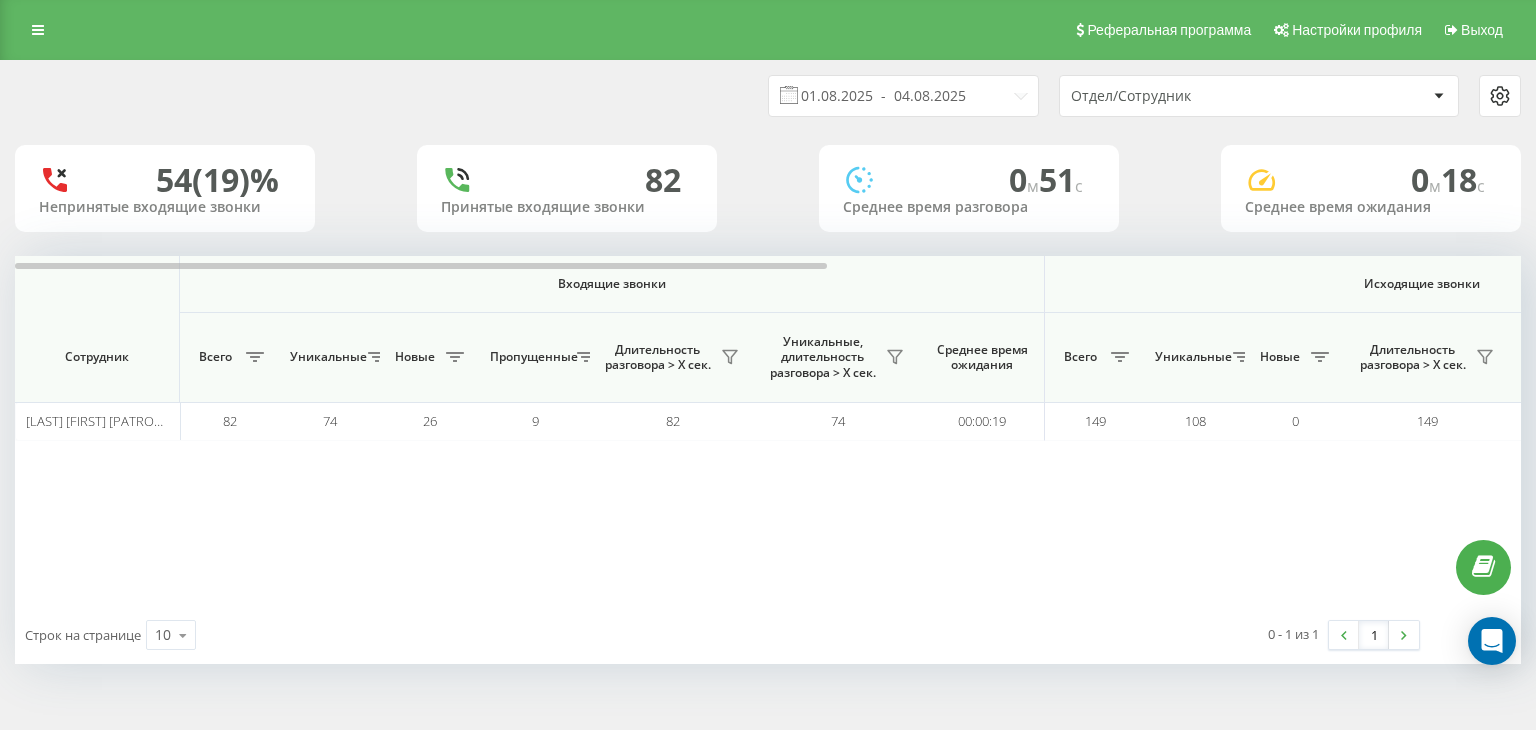 click on "Отдел/Сотрудник" at bounding box center (1190, 96) 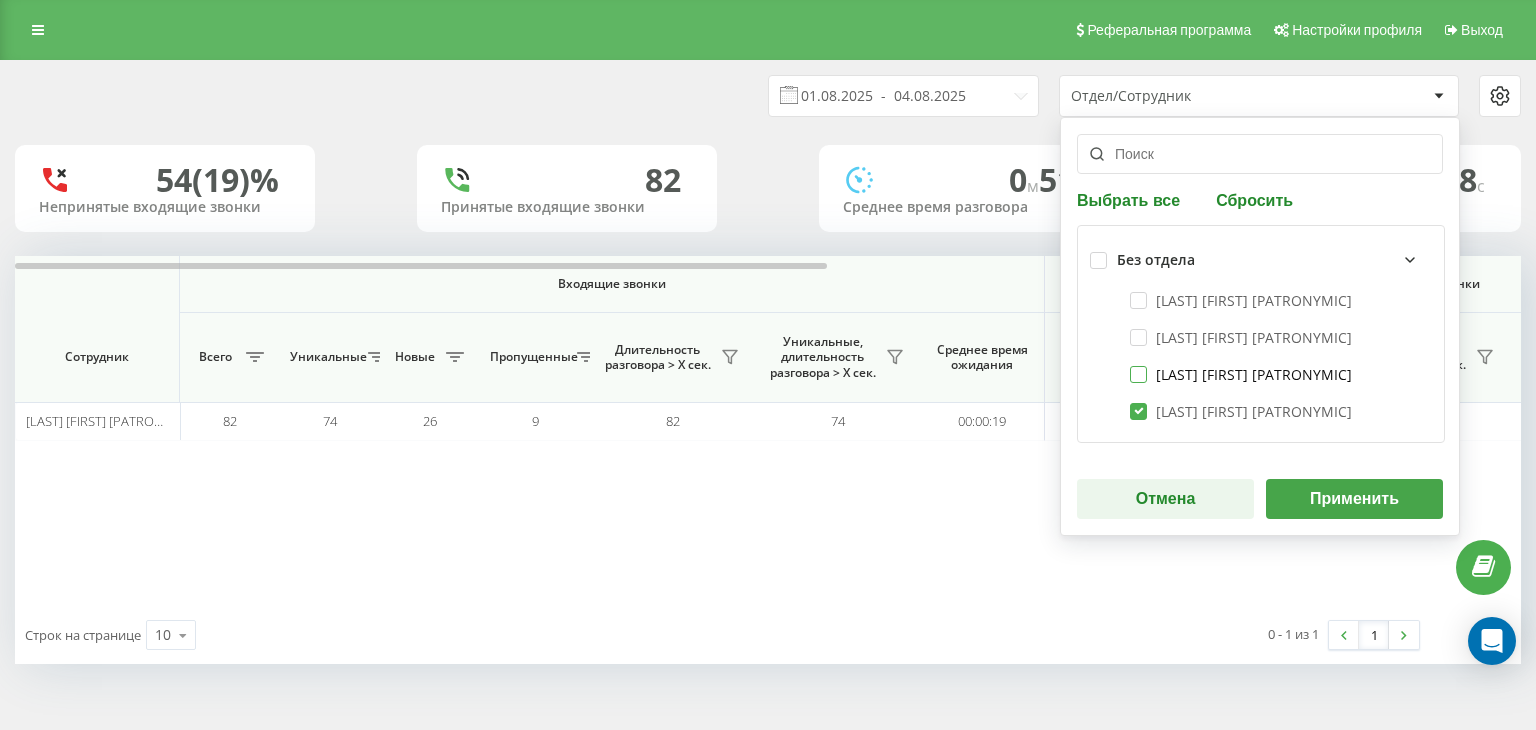 drag, startPoint x: 1235, startPoint y: 375, endPoint x: 1225, endPoint y: 413, distance: 39.293766 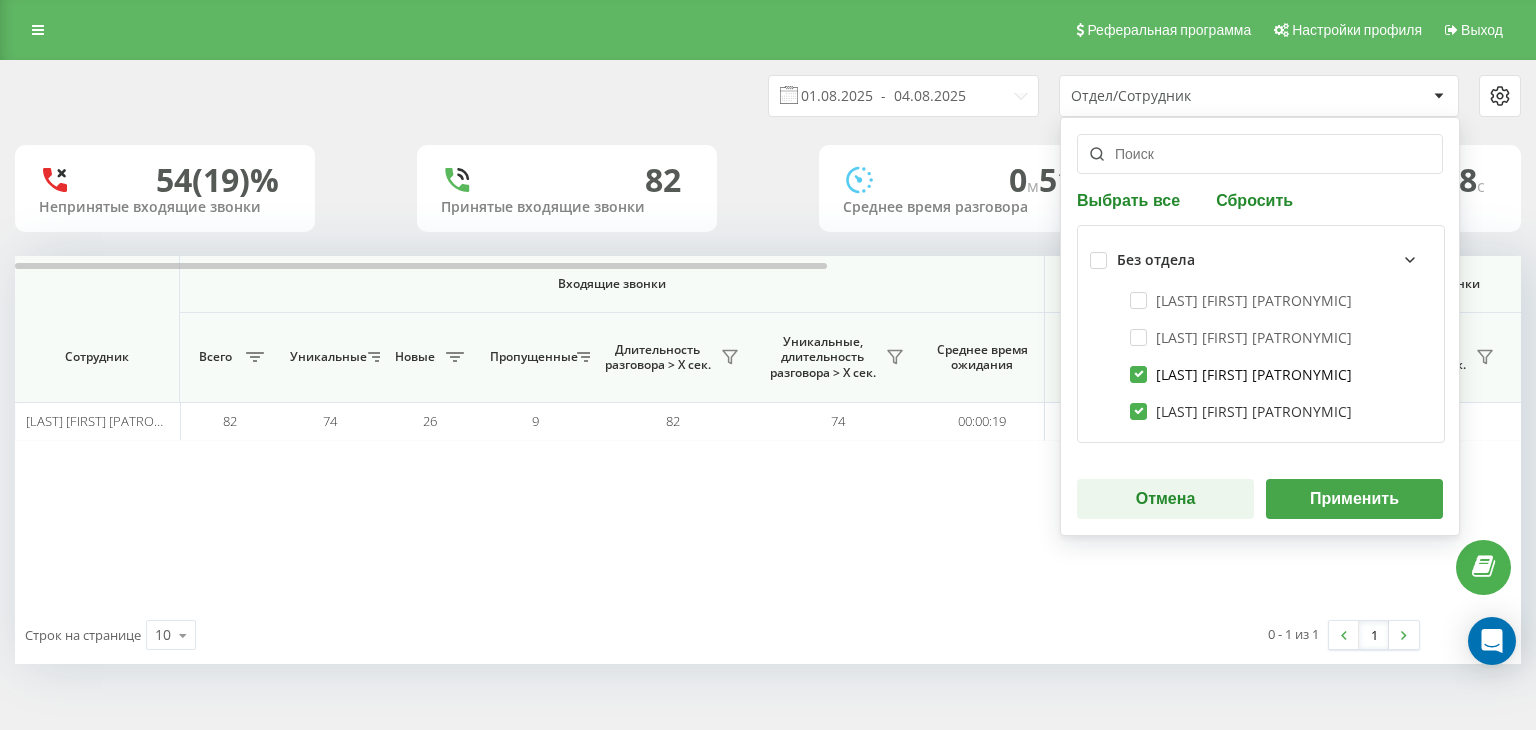 checkbox on "true" 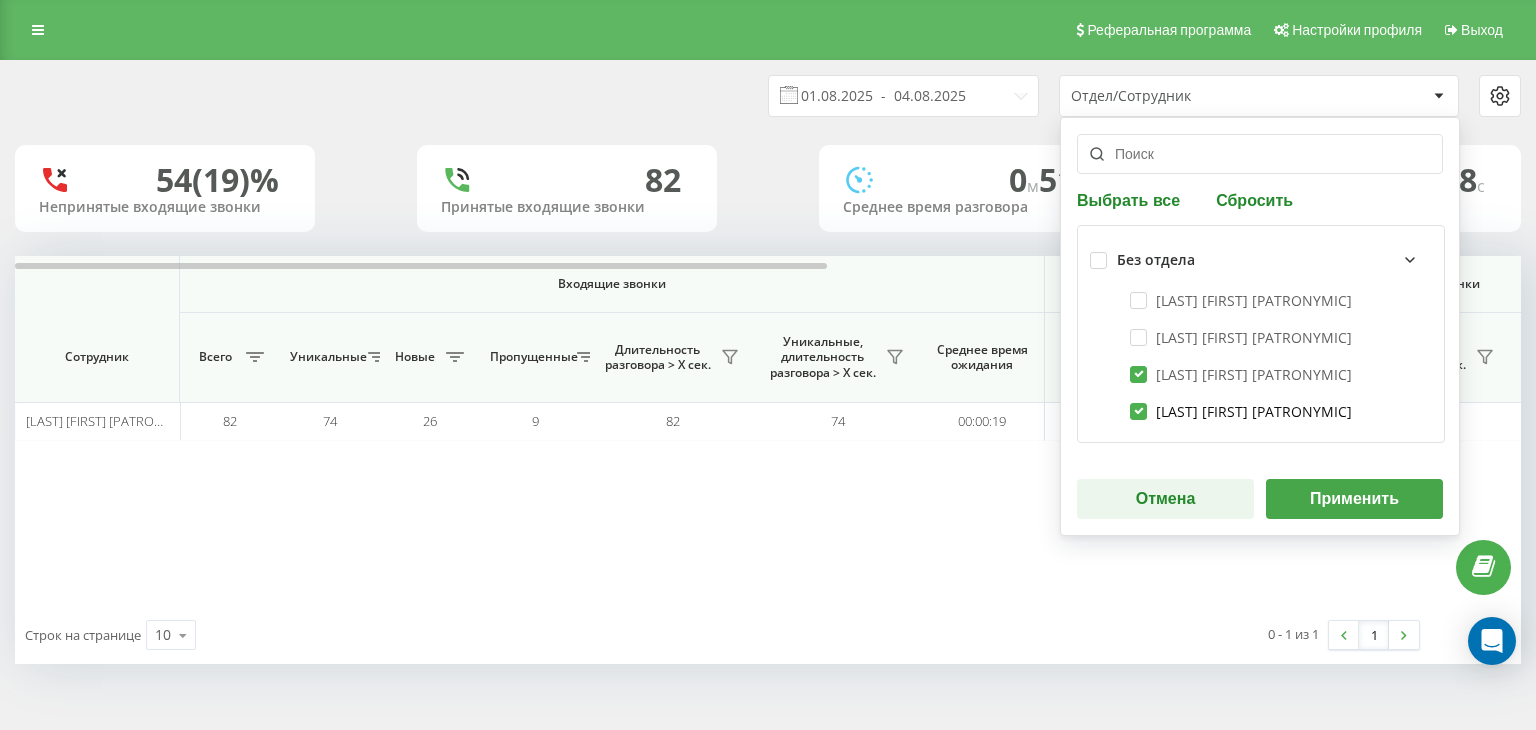 drag, startPoint x: 1225, startPoint y: 414, endPoint x: 1268, endPoint y: 457, distance: 60.811184 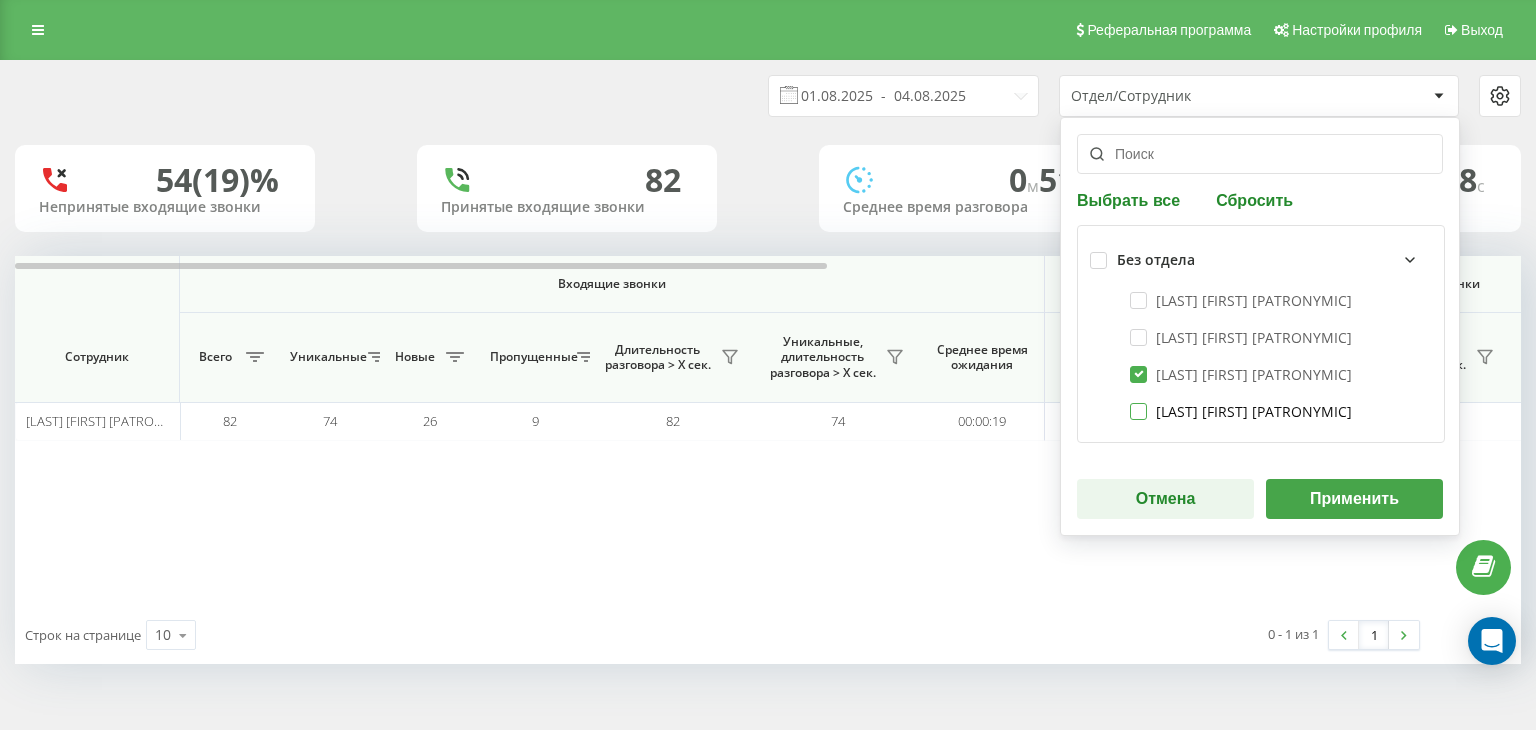 checkbox on "false" 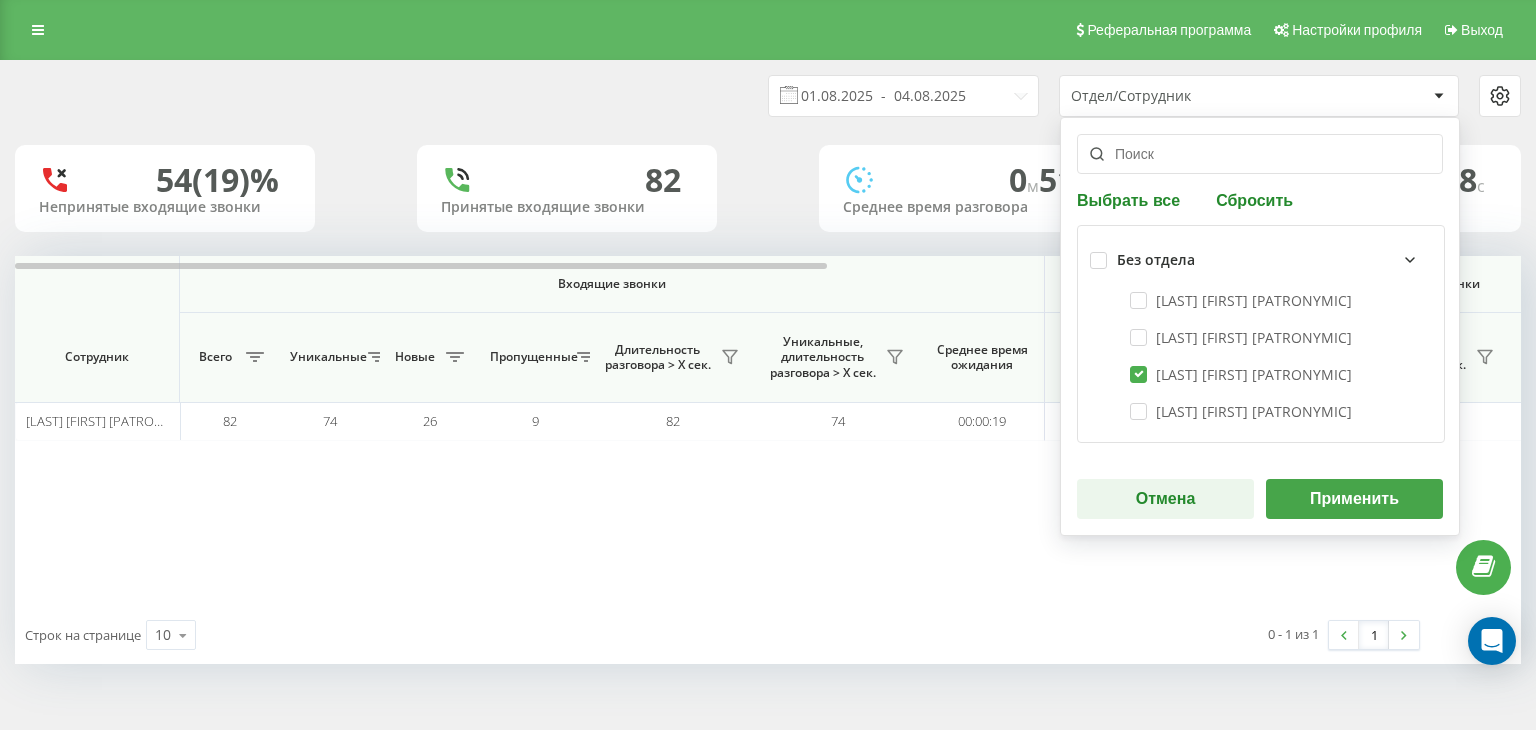 click on "Применить" at bounding box center [1354, 499] 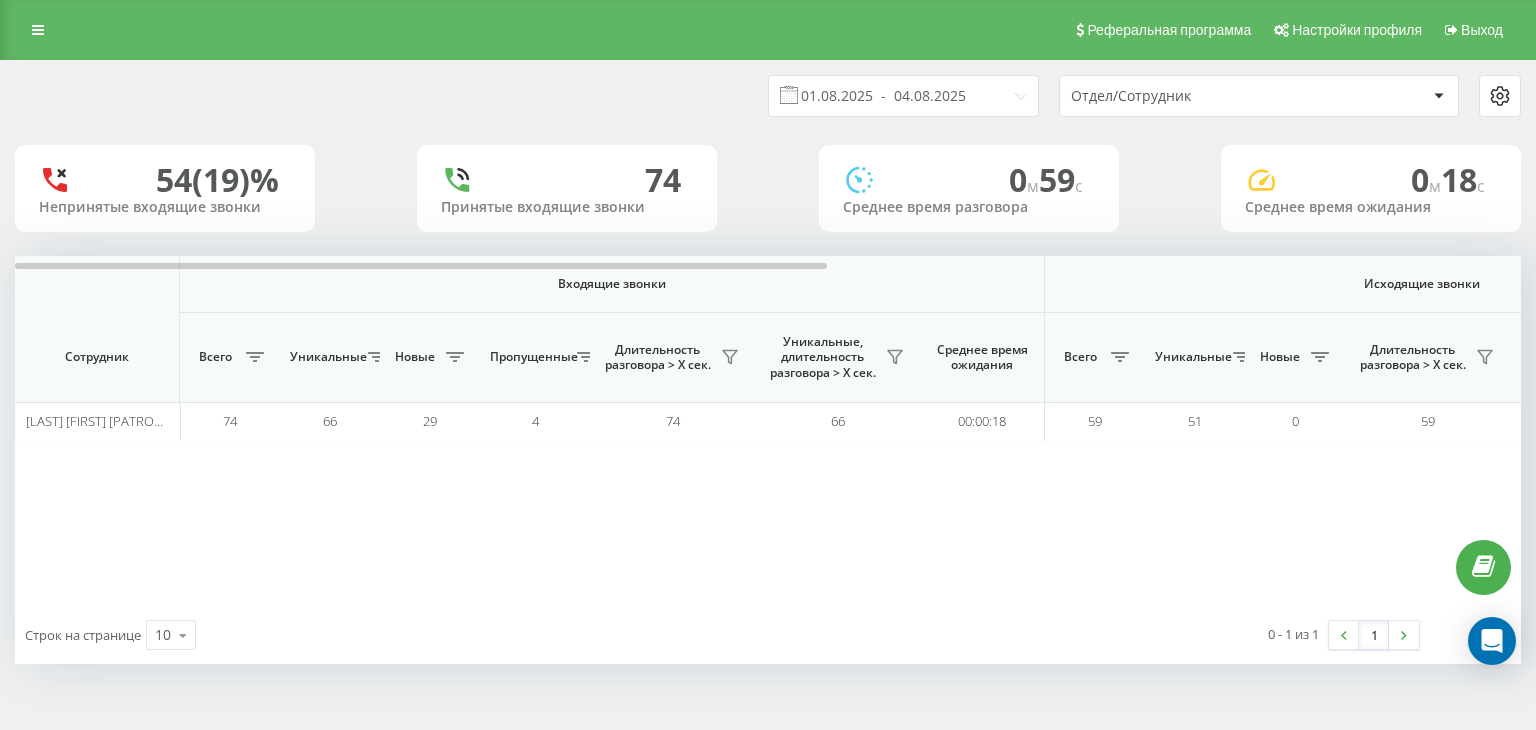 click on "Отдел/Сотрудник" at bounding box center [1190, 96] 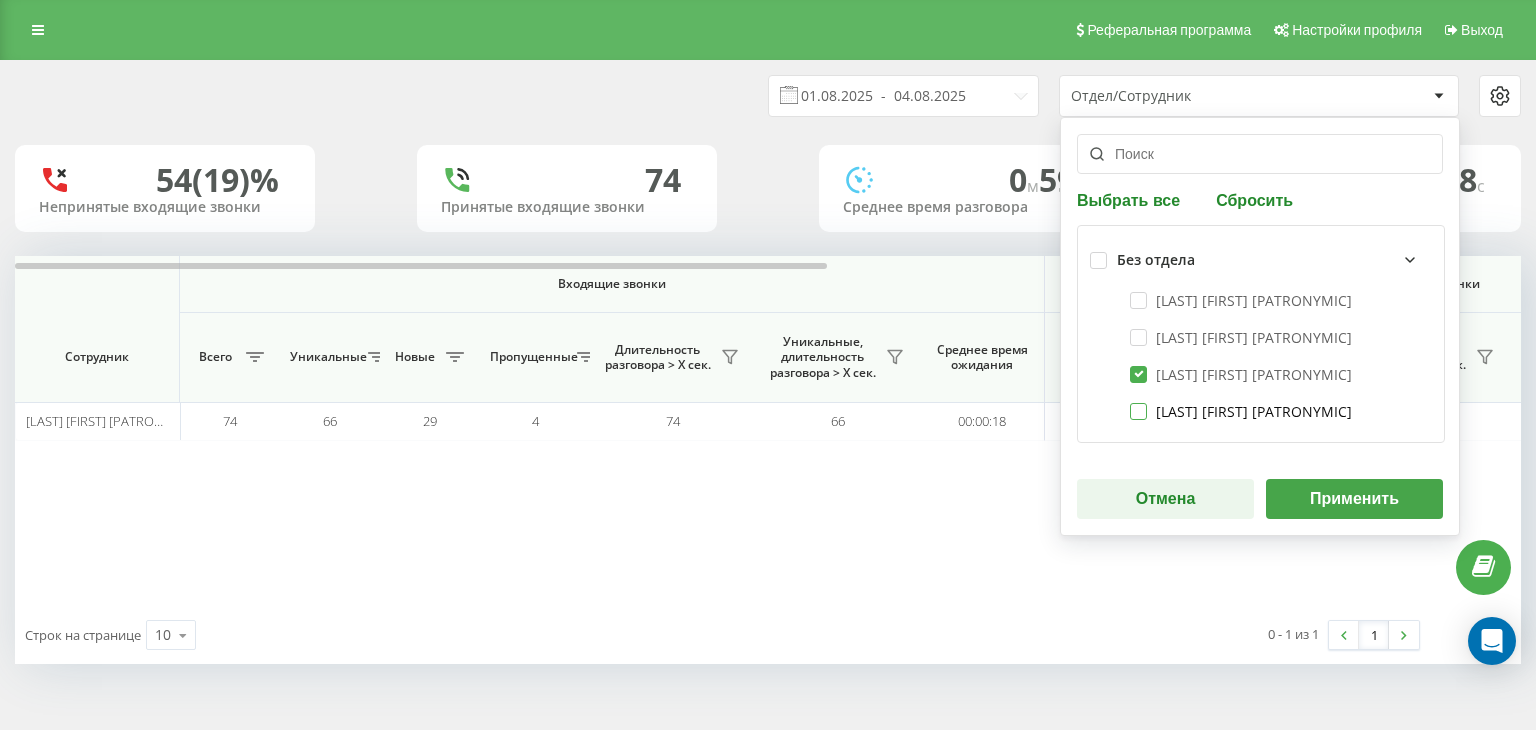 click on "[LAST] [FIRST] [PATRONYMIC]" at bounding box center (1241, 411) 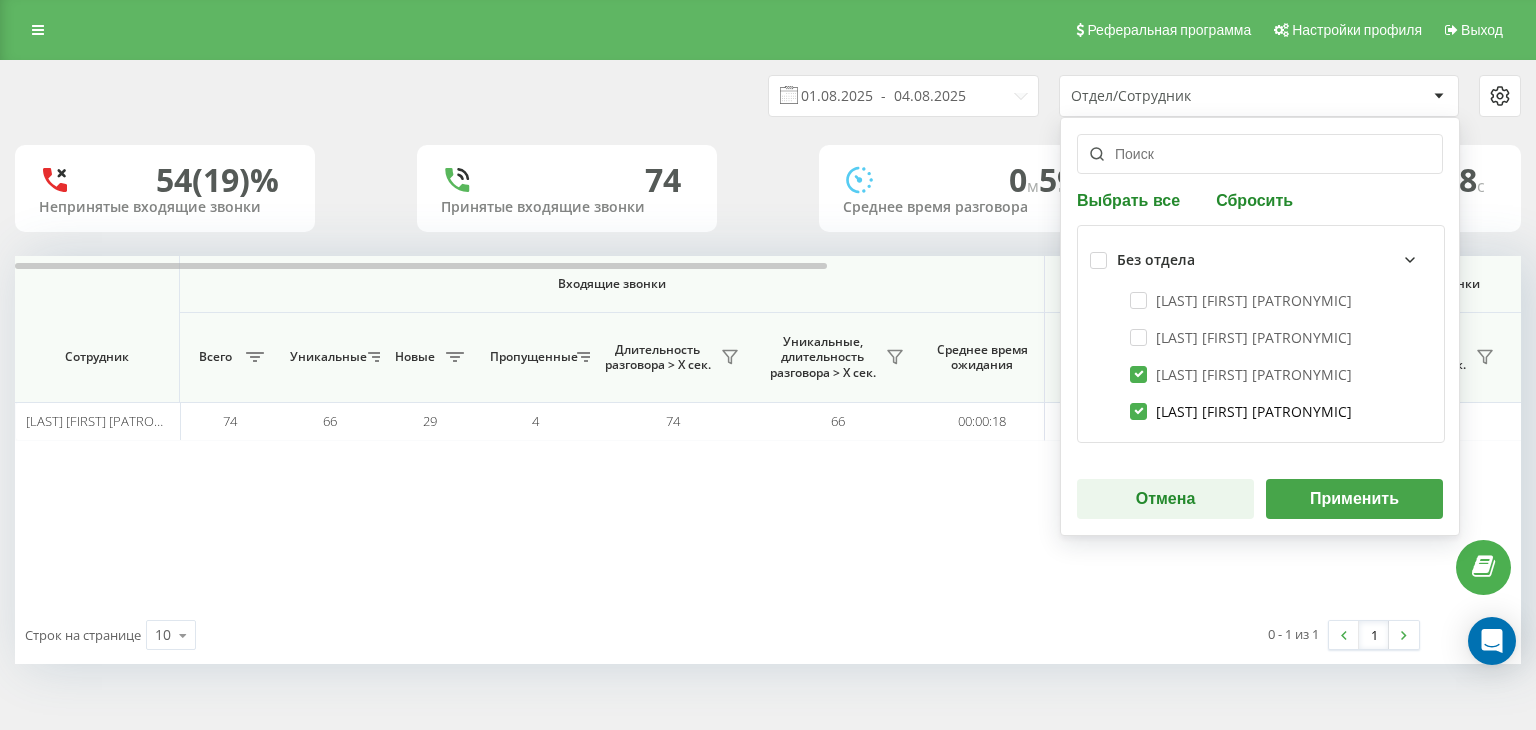 checkbox on "true" 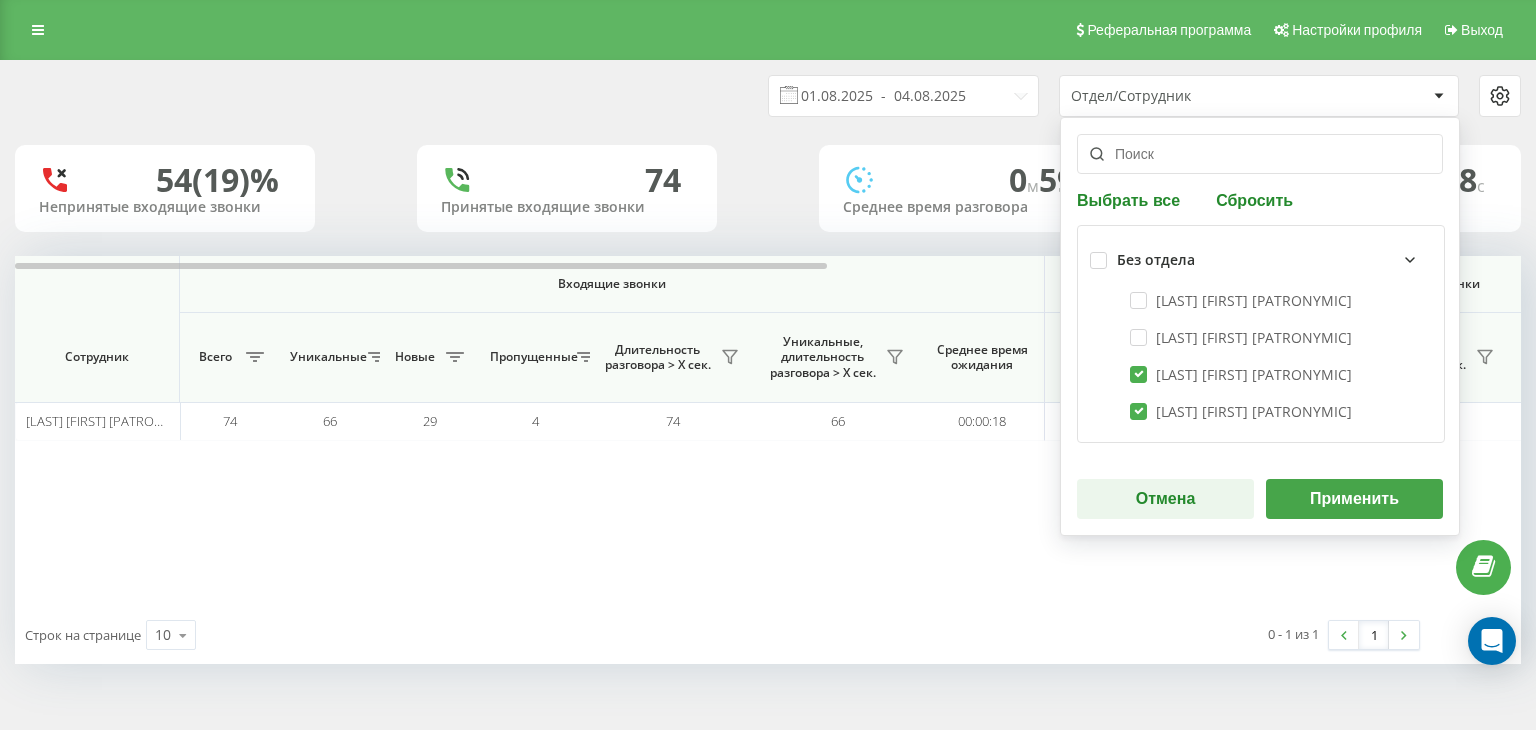 click on "[LAST] [FIRST] [PATRONYMIC]" at bounding box center (1261, 374) 